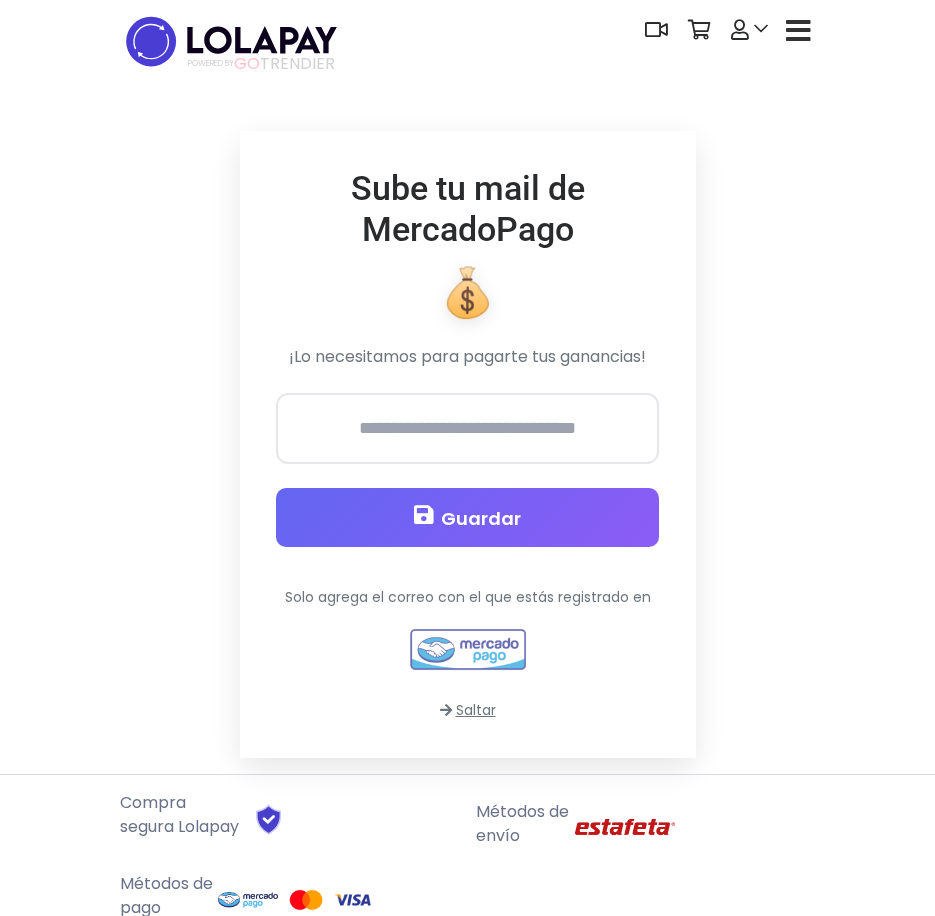 scroll, scrollTop: 0, scrollLeft: 0, axis: both 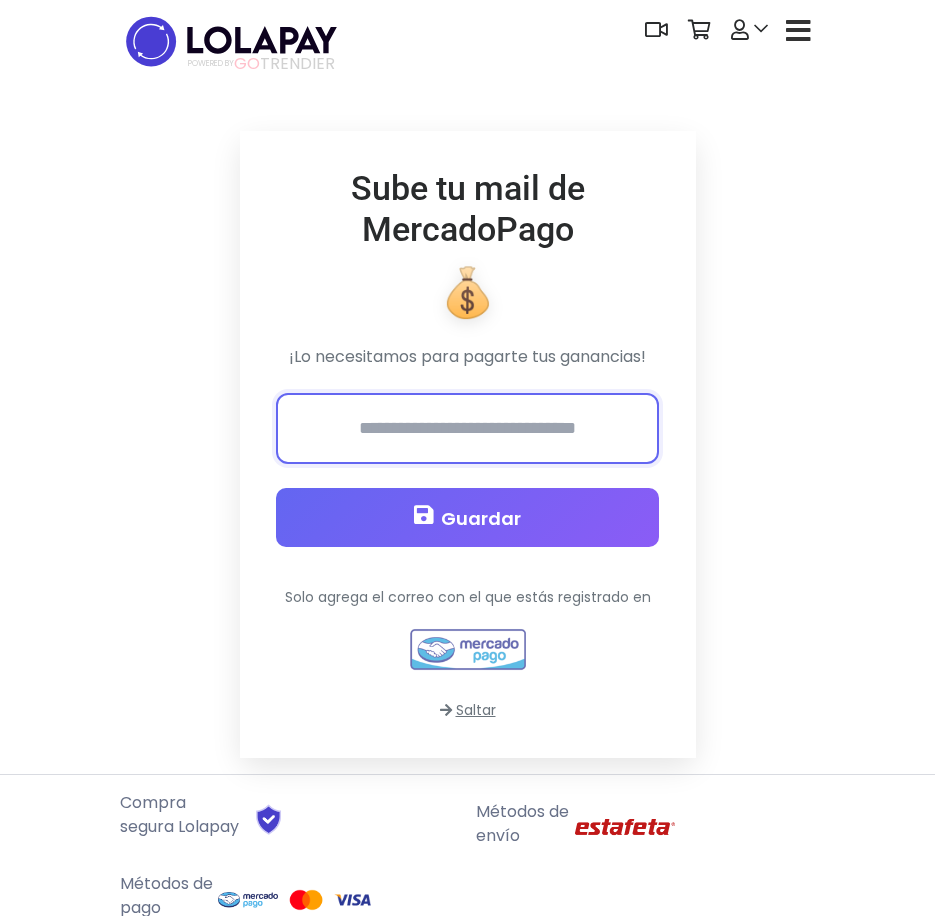 click at bounding box center [467, 428] 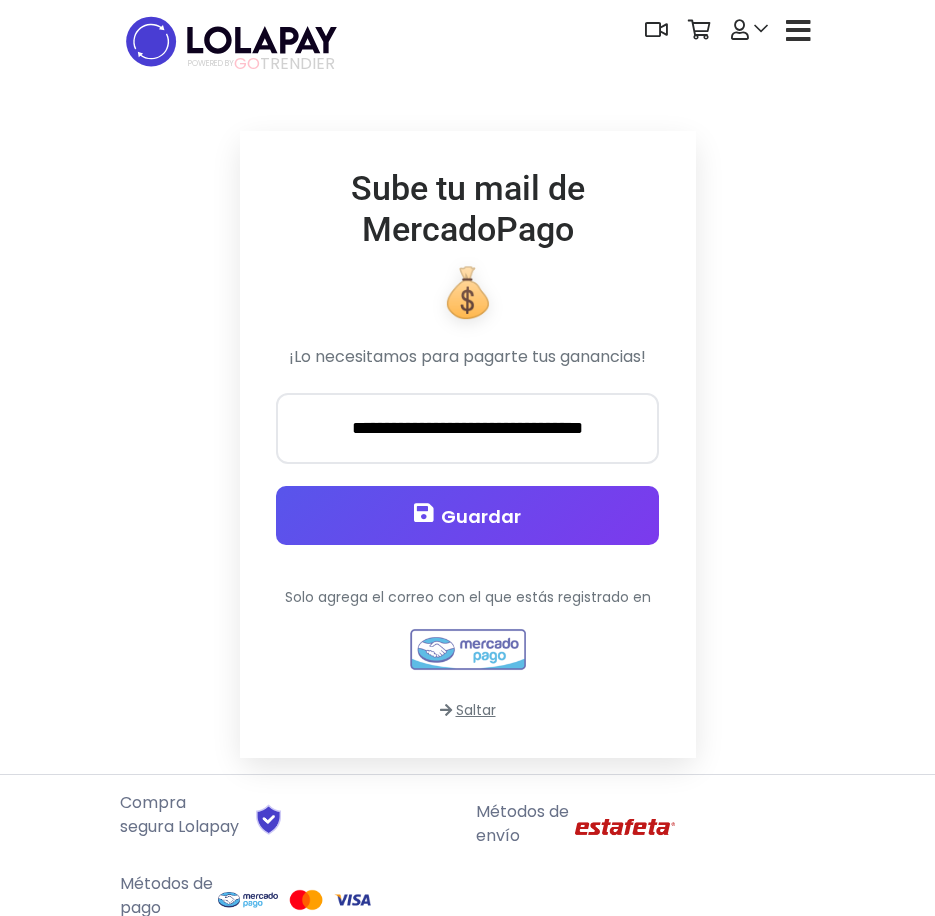 click on "Guardar" at bounding box center (467, 515) 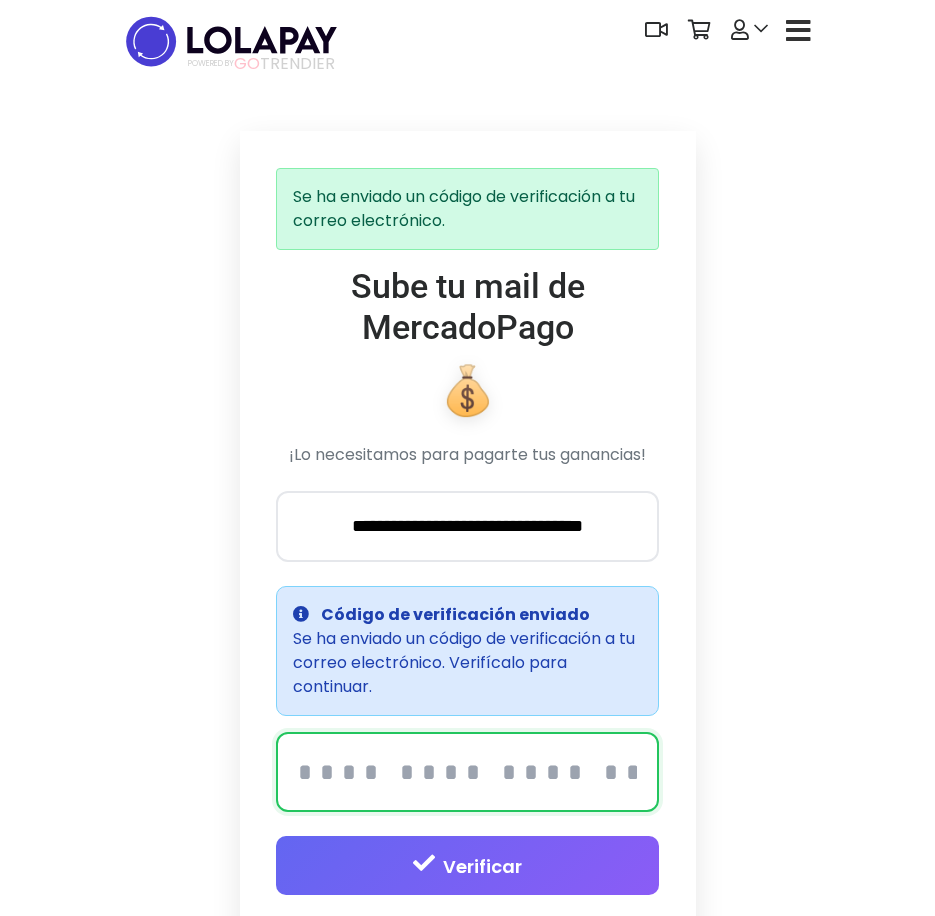 click at bounding box center (467, 772) 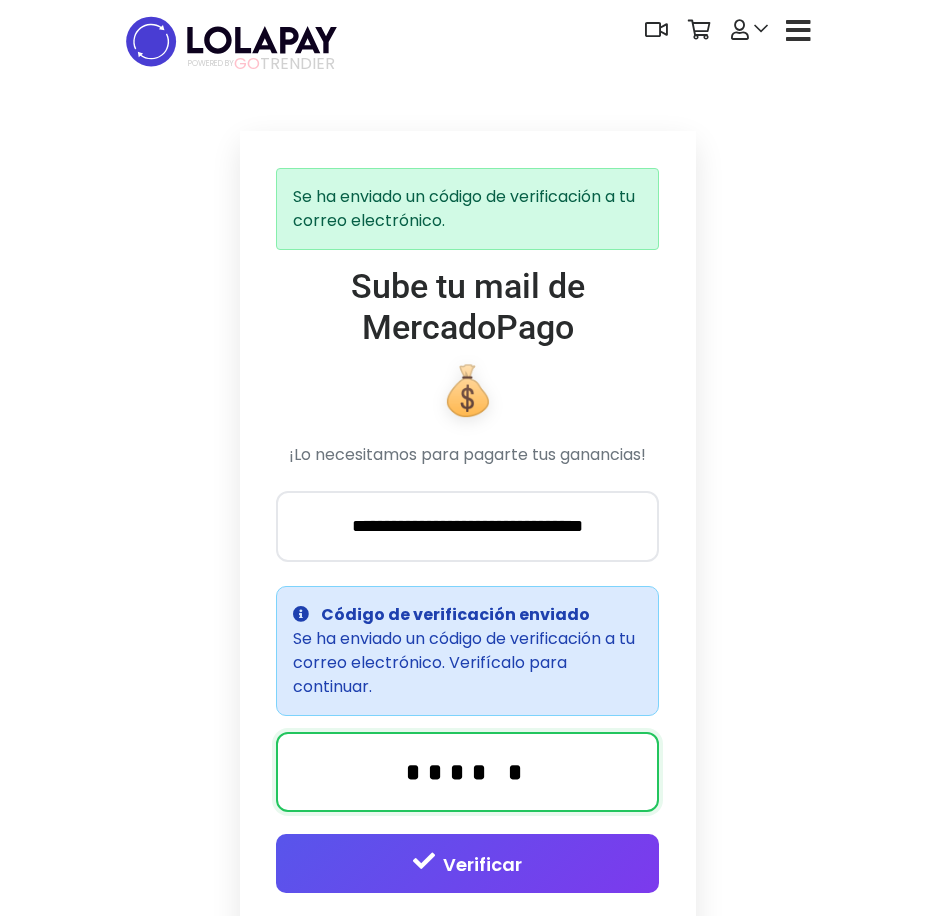type on "******" 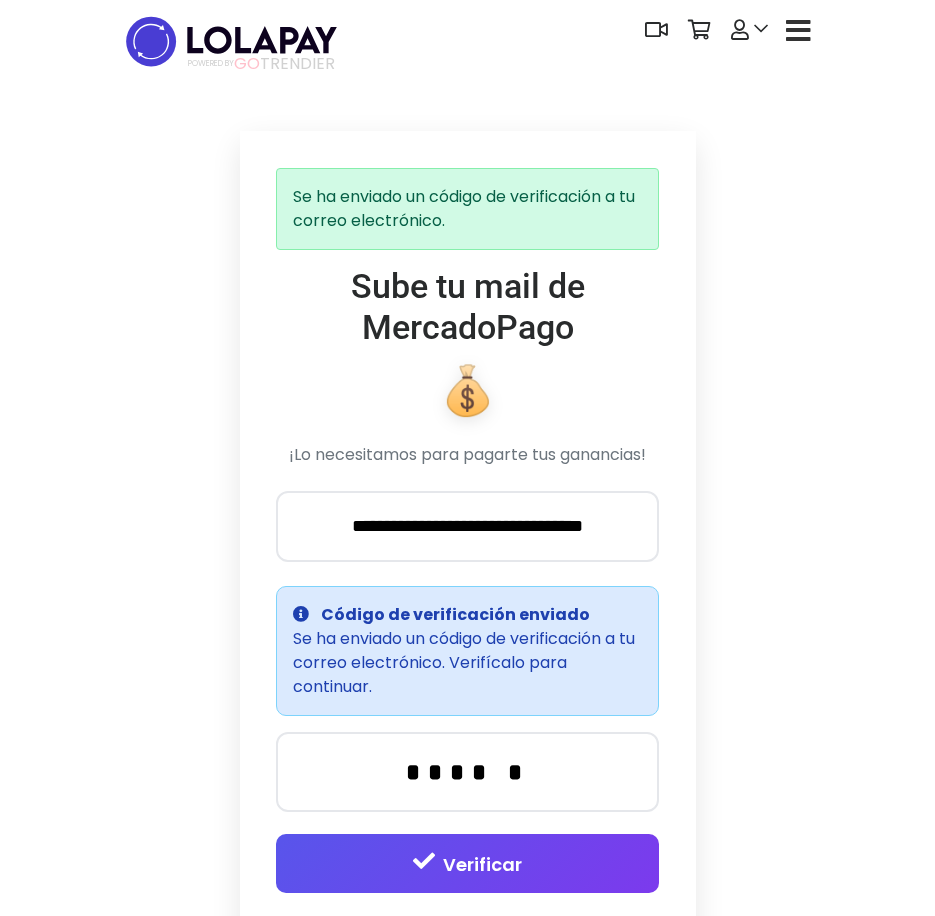 click on "Verificar" at bounding box center [467, 863] 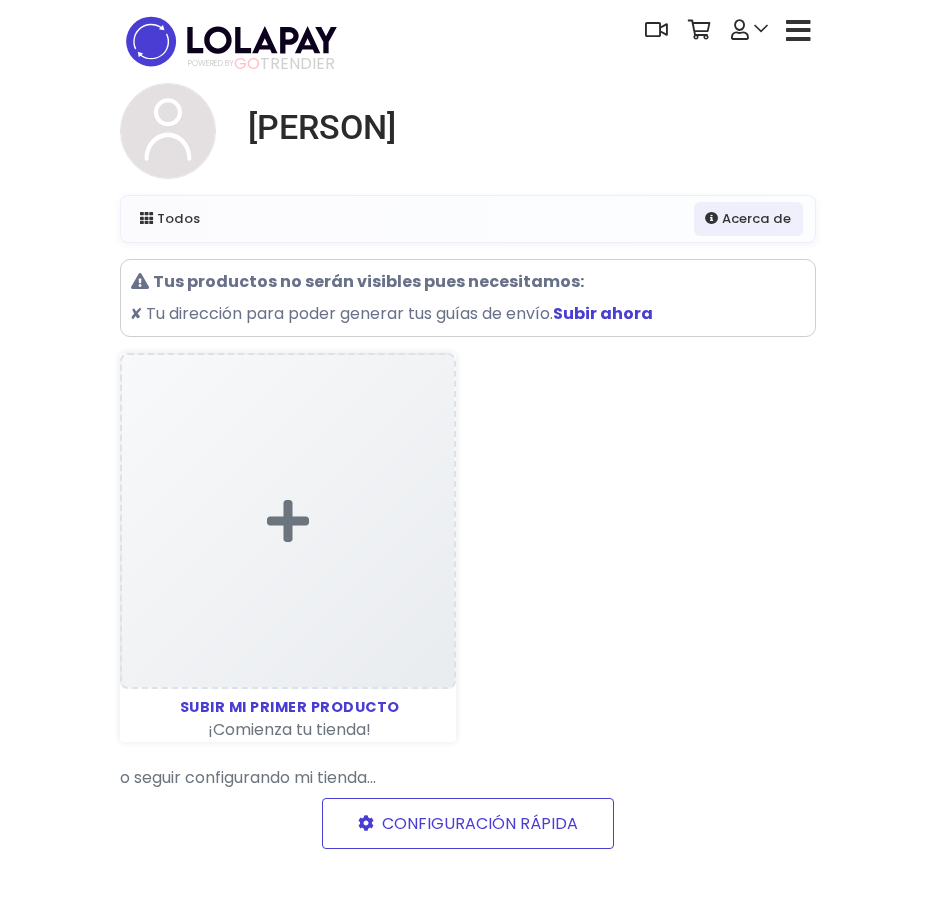 scroll, scrollTop: 0, scrollLeft: 0, axis: both 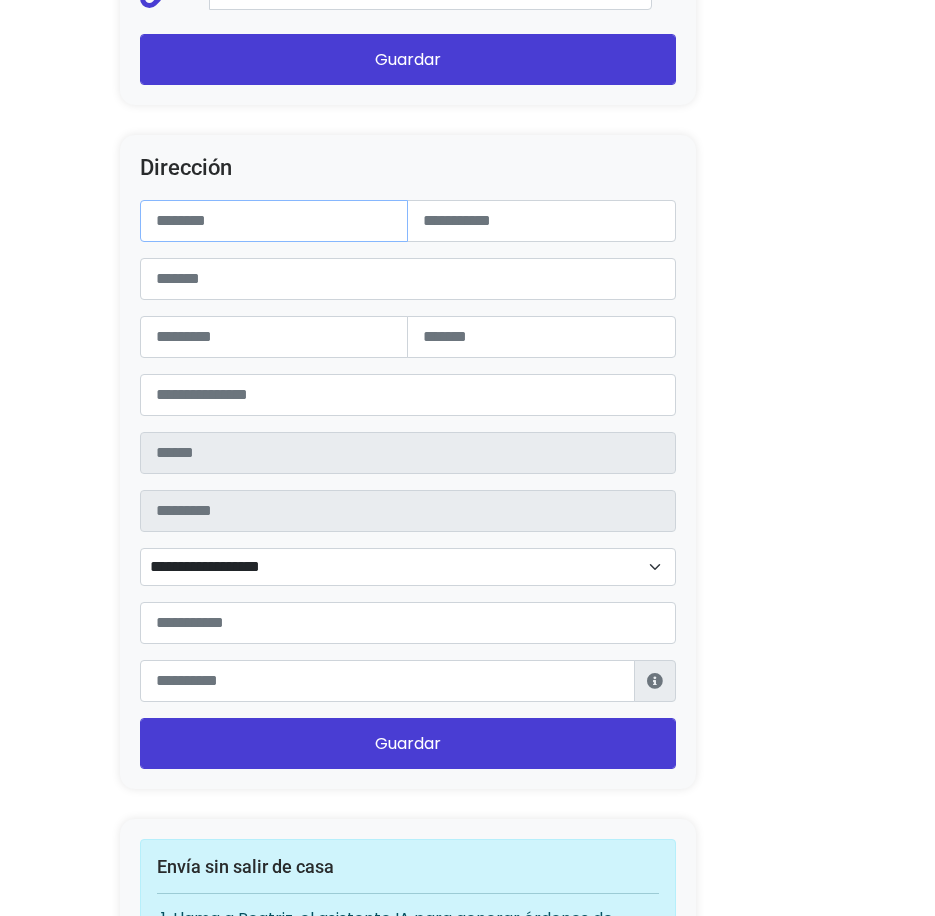 click at bounding box center (274, 221) 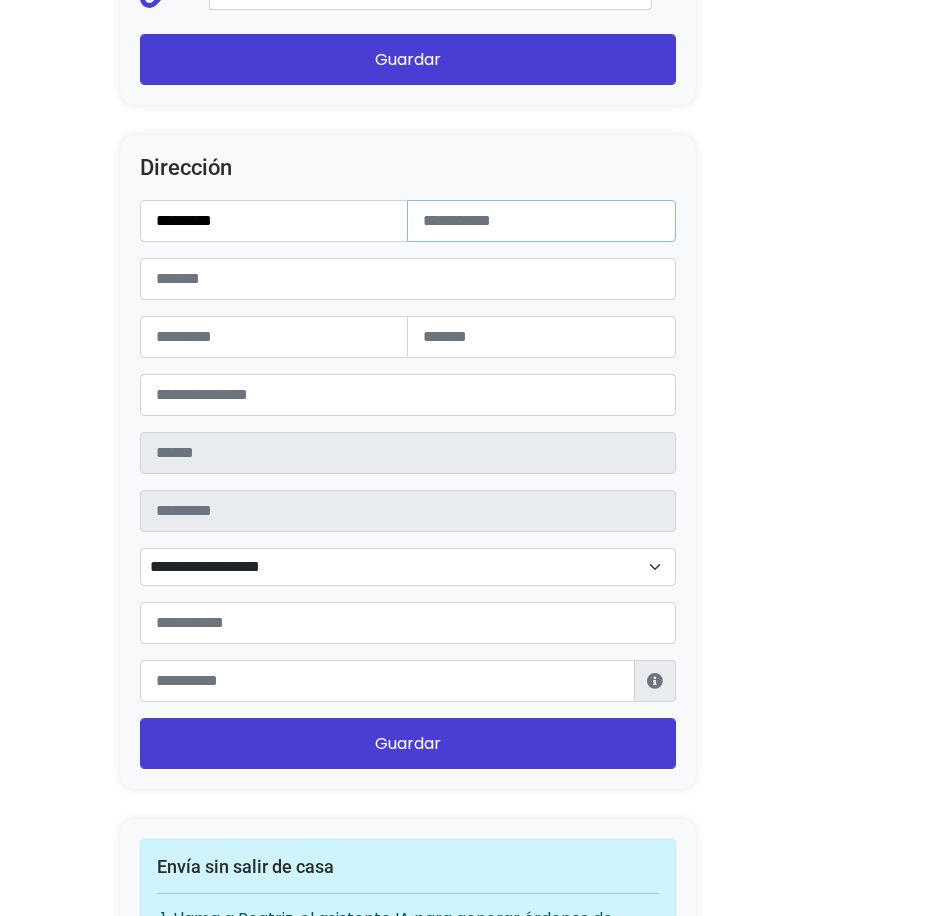 type on "**********" 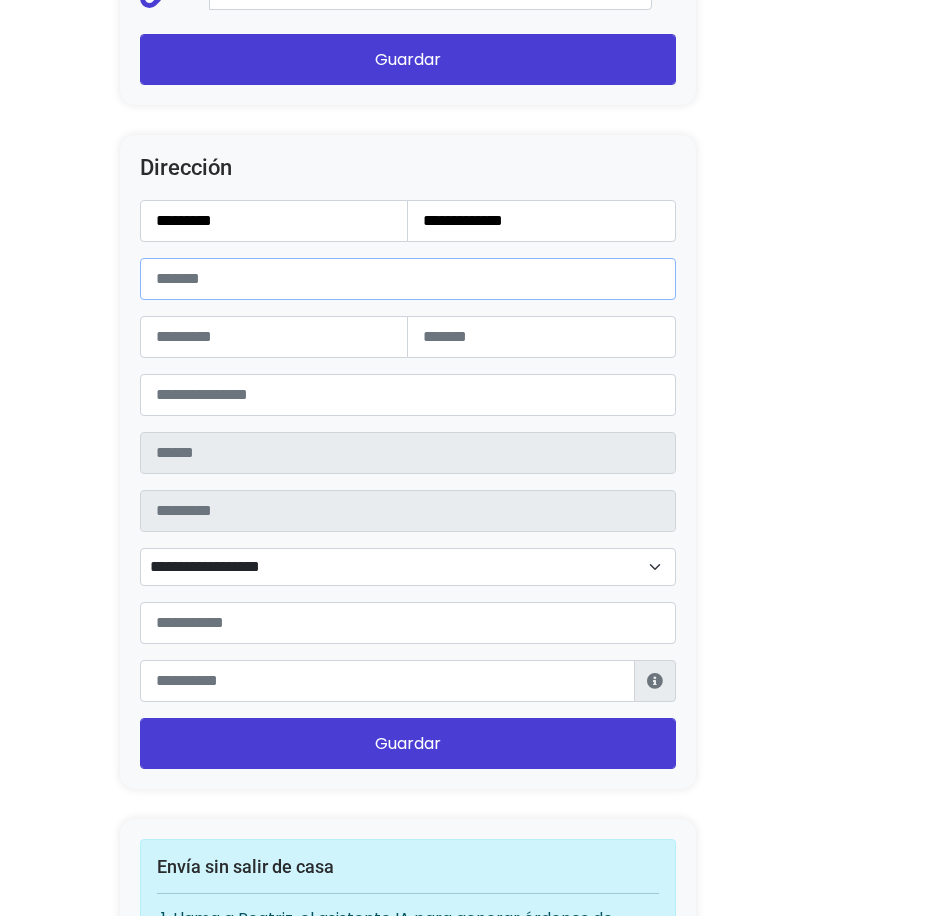 type on "*****" 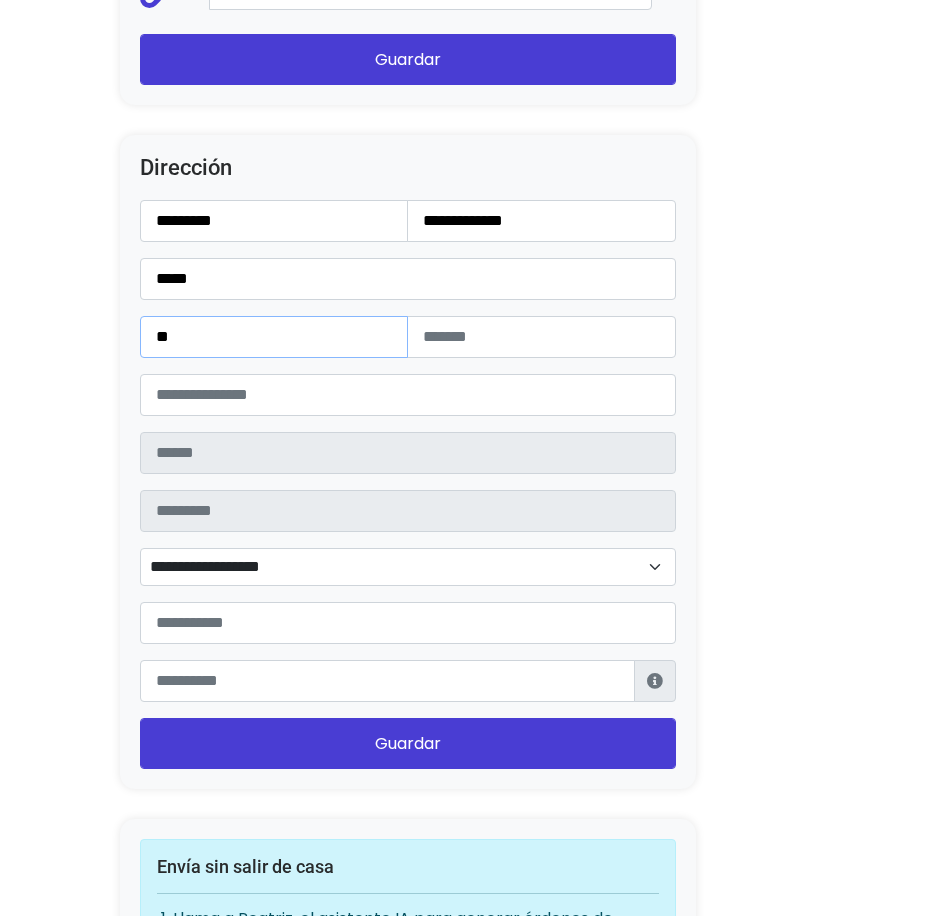 type on "*****" 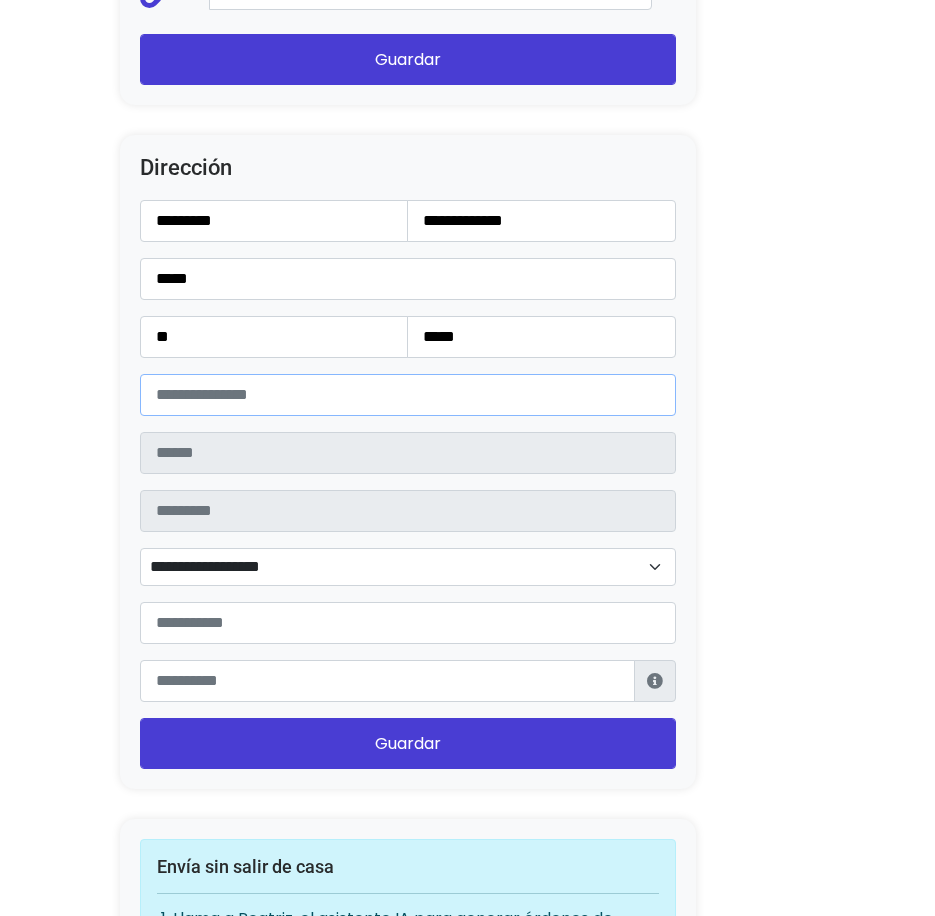 type on "**********" 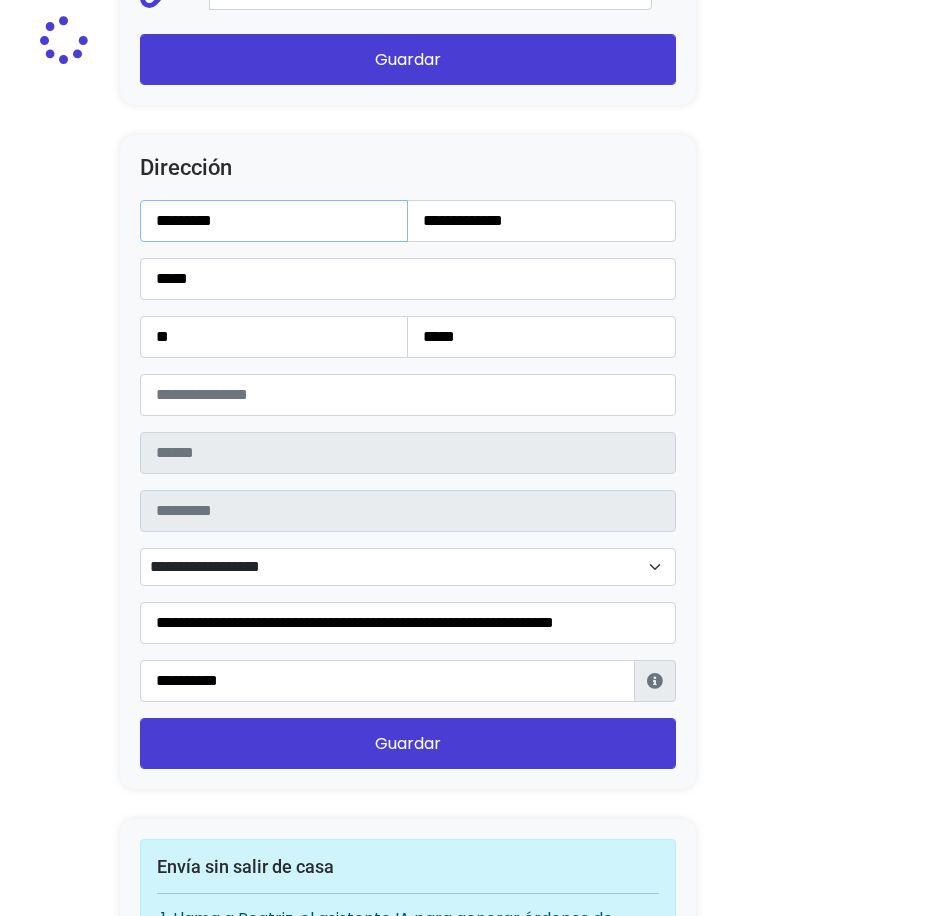 type on "**********" 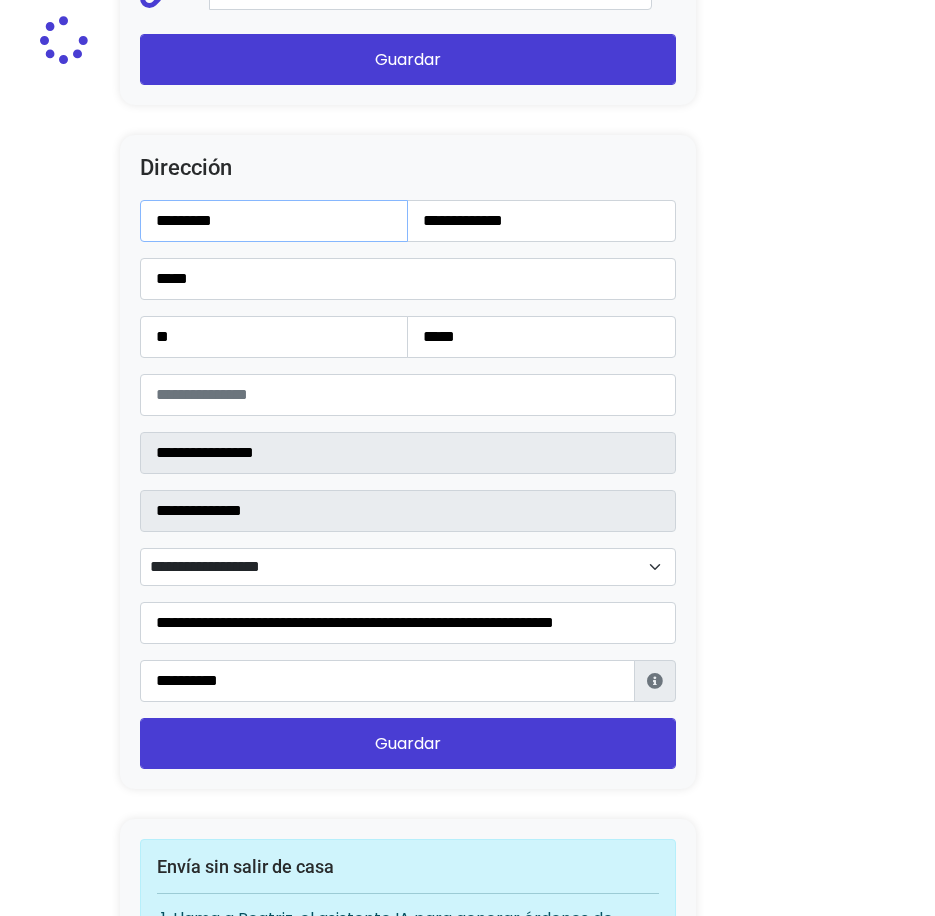 select 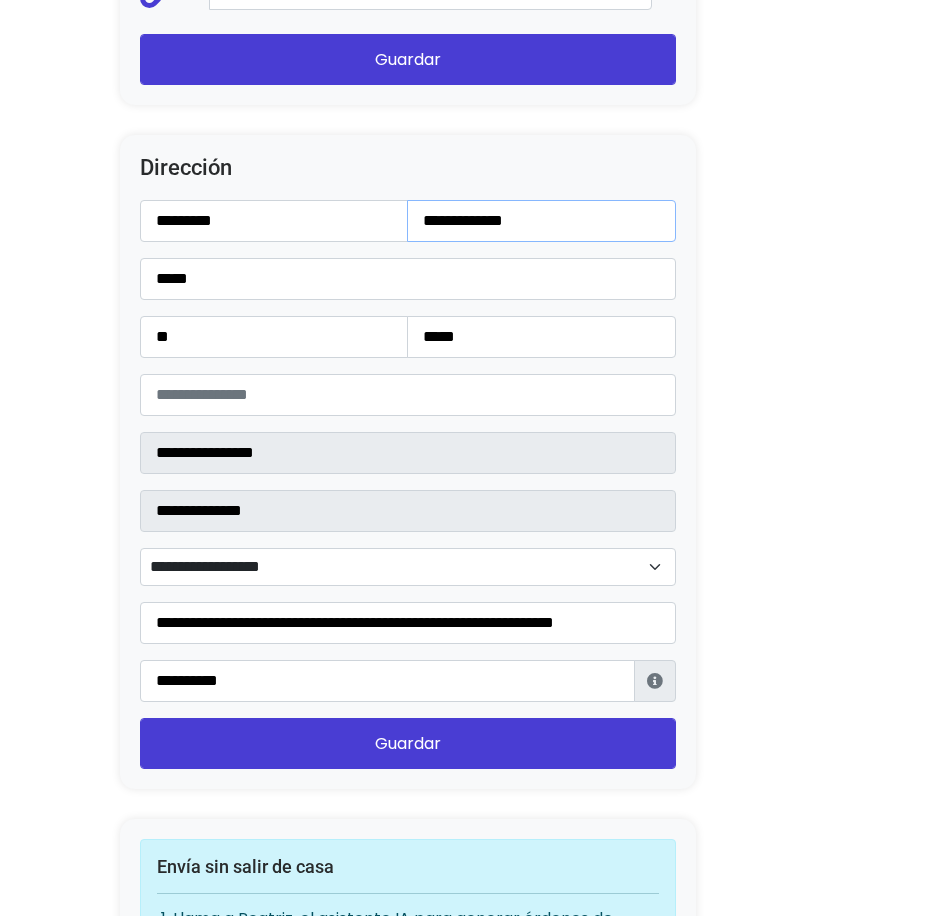click on "**********" at bounding box center (541, 221) 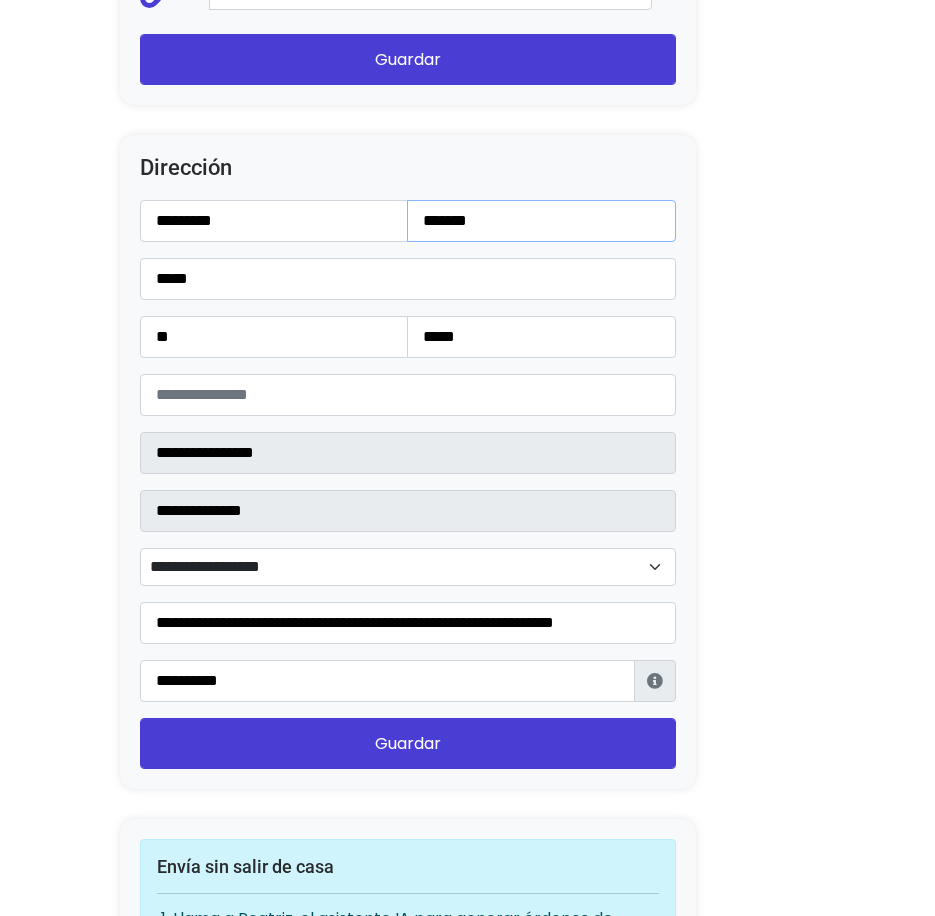 click on "******" at bounding box center [541, 221] 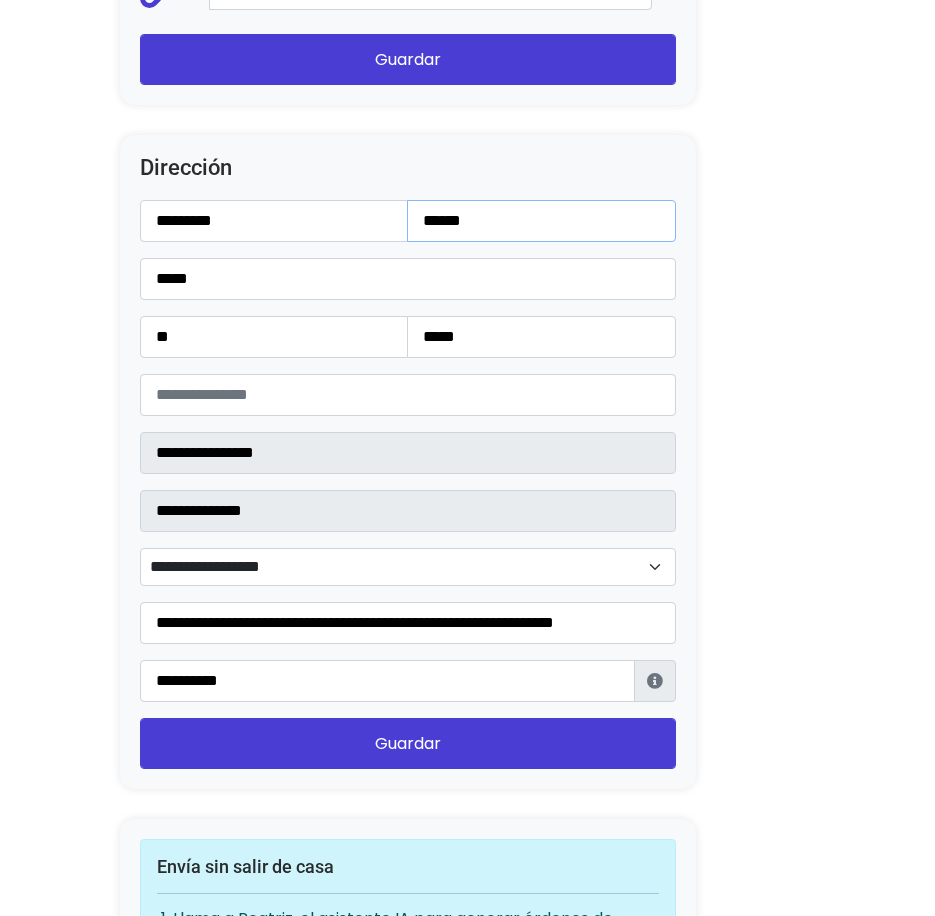 type on "******" 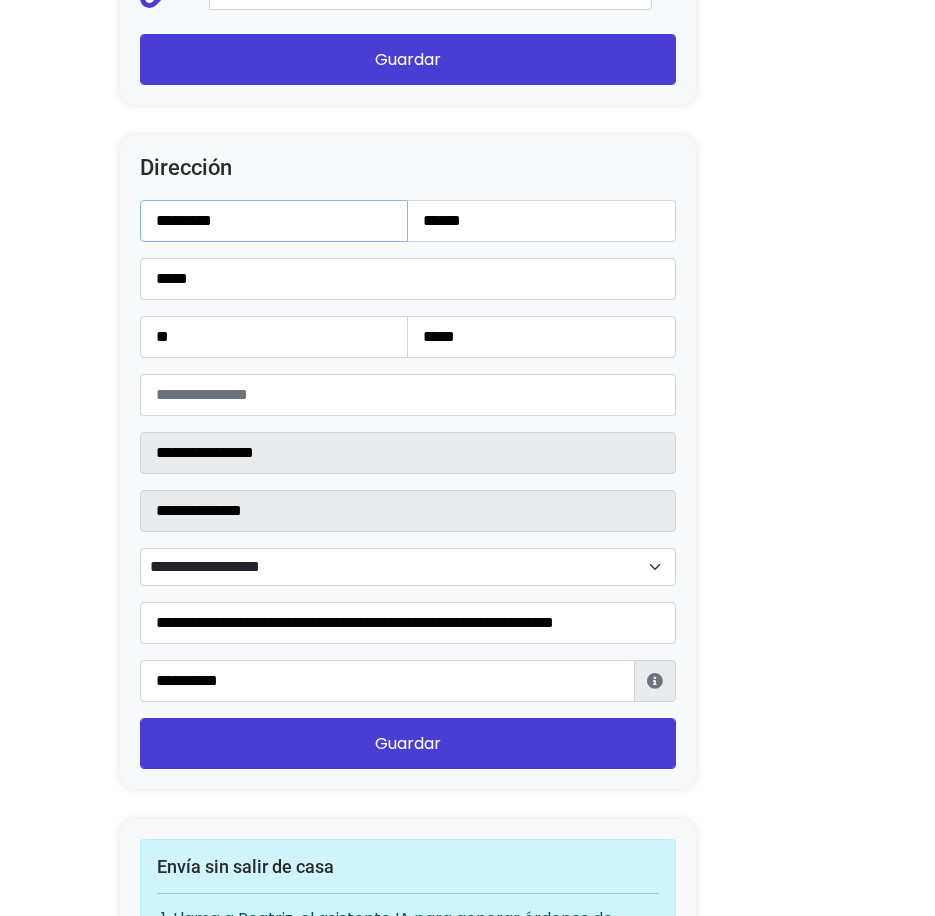 click on "*********" at bounding box center (274, 221) 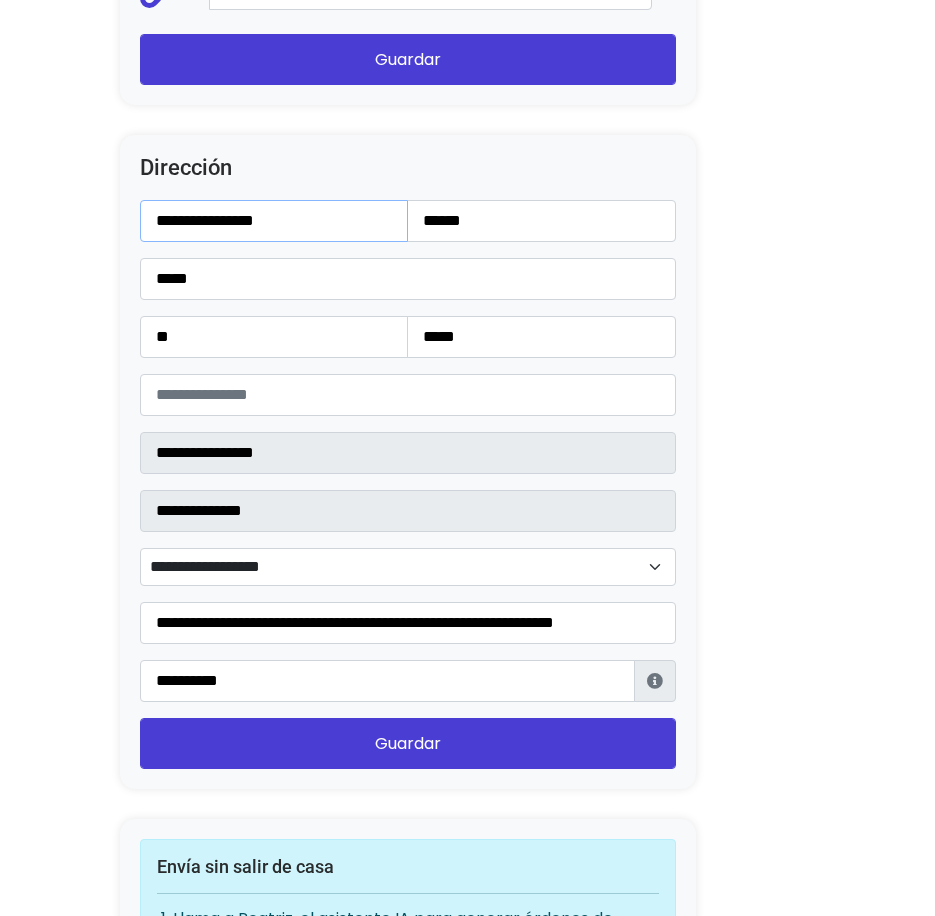 type on "**********" 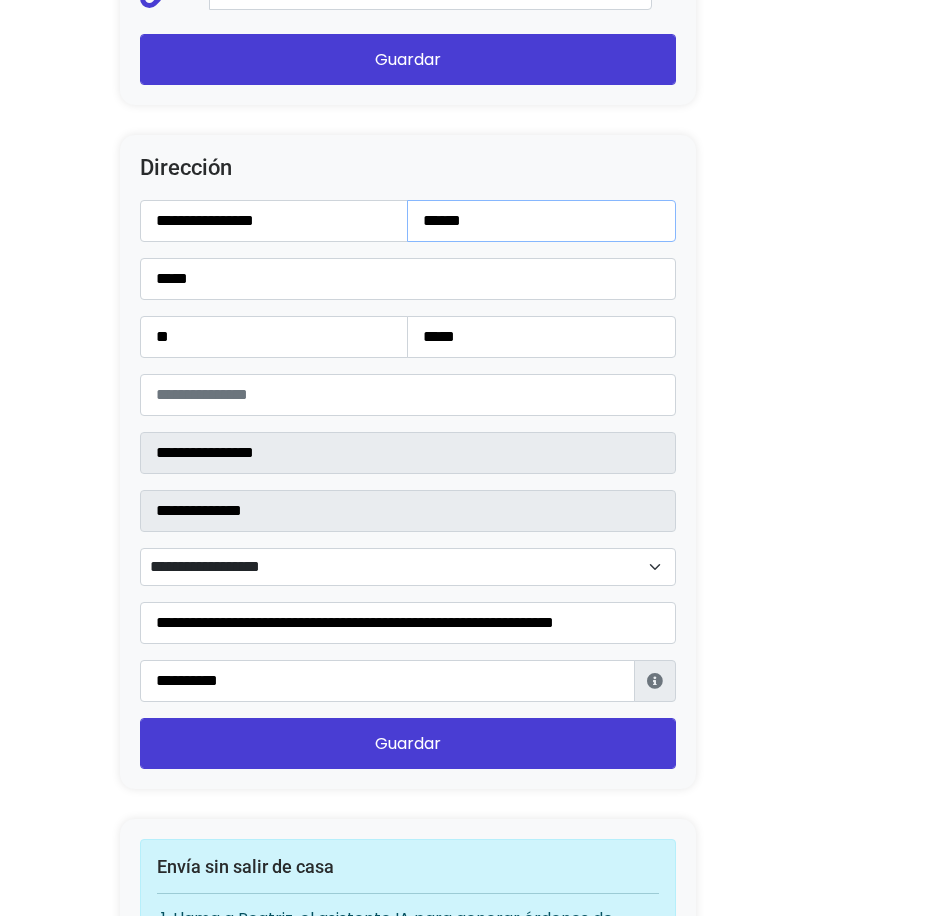 click on "******" at bounding box center (541, 221) 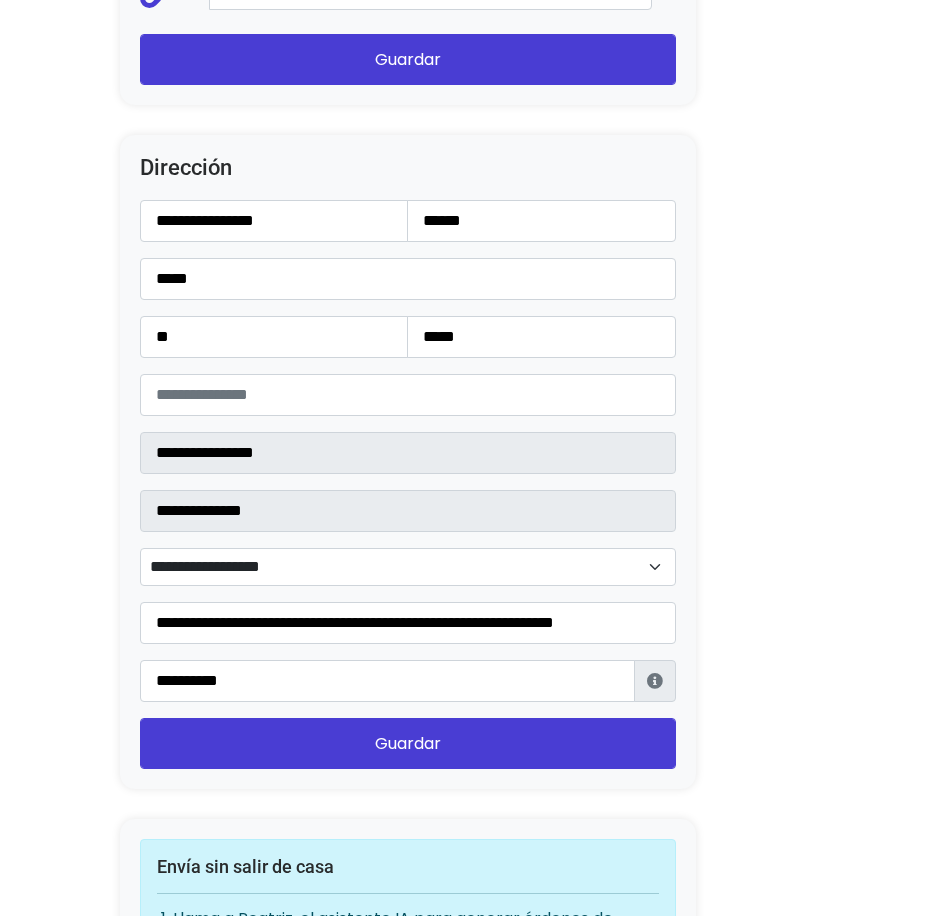 click on "Configuración de Tienda
Ocultar productos vendidos
Ocultar barra Lolapay
Cabecera central
Importador de Instagram
Para importar tus publicaciones de Instagram, primero necesitas autorizar a Lolapay a acceder a tu cuenta de Instagram.
Por favor, ingresa tu nombre de usuario de Instagram a continuación:
Autorizar
Presentación
Esta es una descripción corta de tu tienda, da clic sobre el texto y sobre la imagen para modificarla." at bounding box center [408, -486] 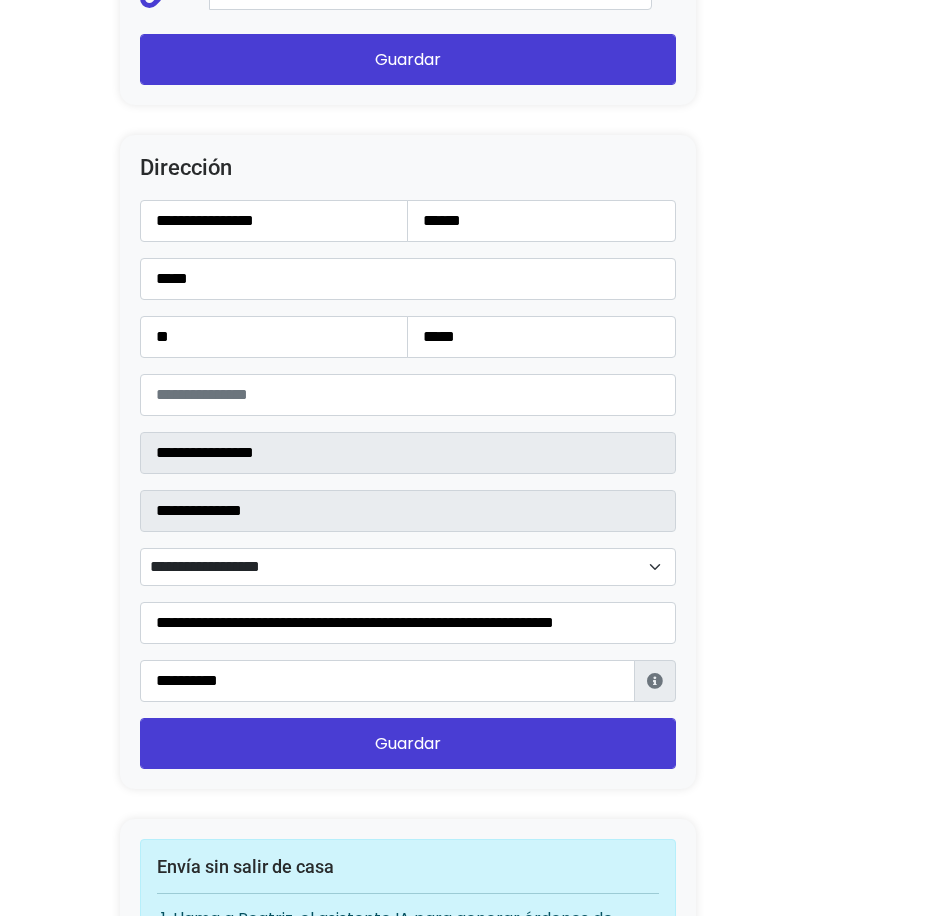 click on "**********" at bounding box center (408, 567) 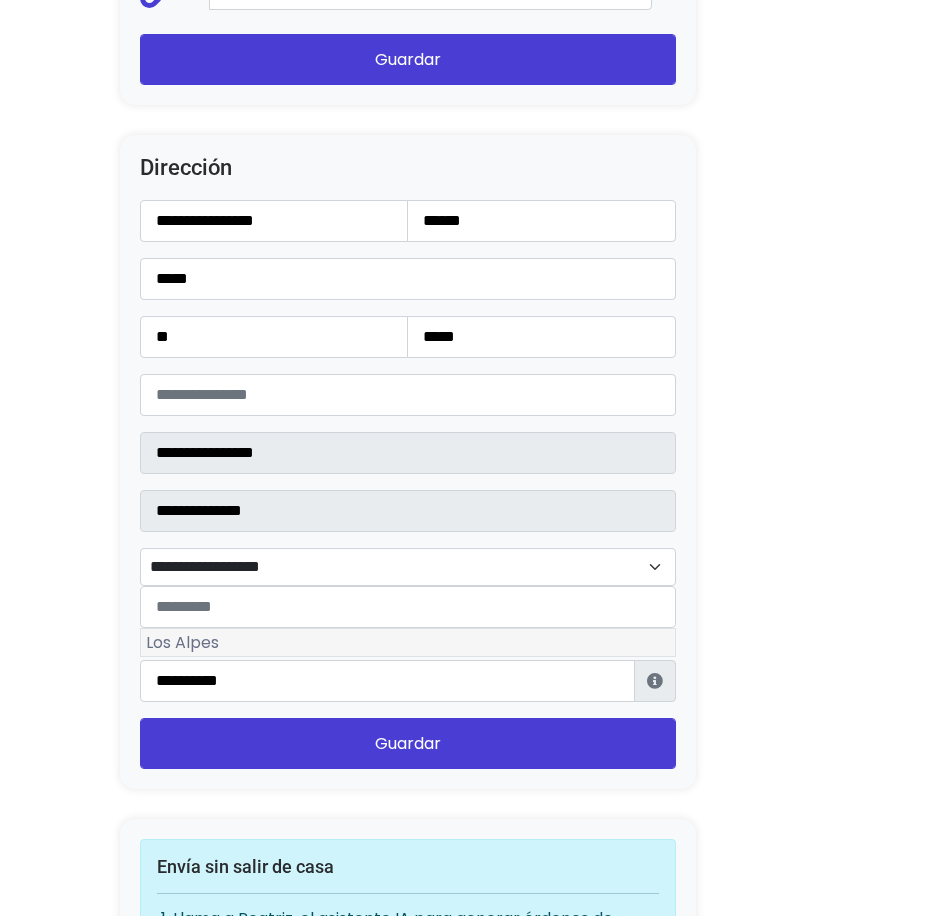 click on "Los Alpes" at bounding box center [408, 643] 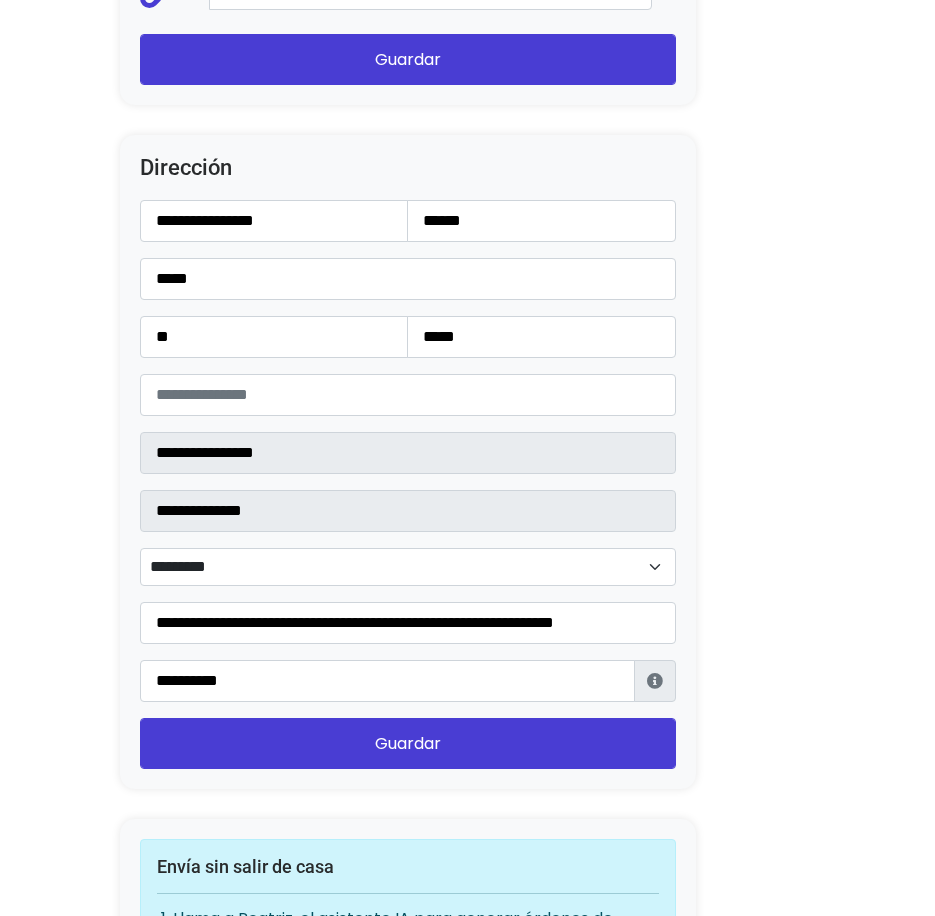 scroll, scrollTop: 2367, scrollLeft: 0, axis: vertical 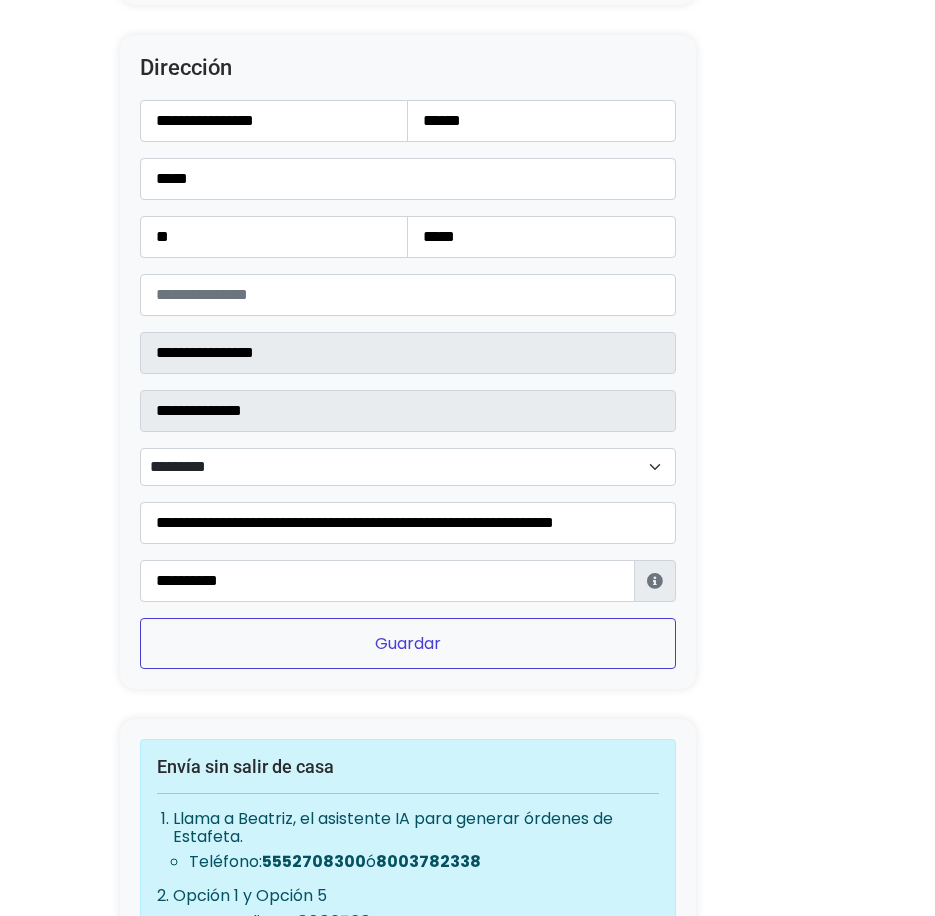 click on "Guardar" at bounding box center [408, 643] 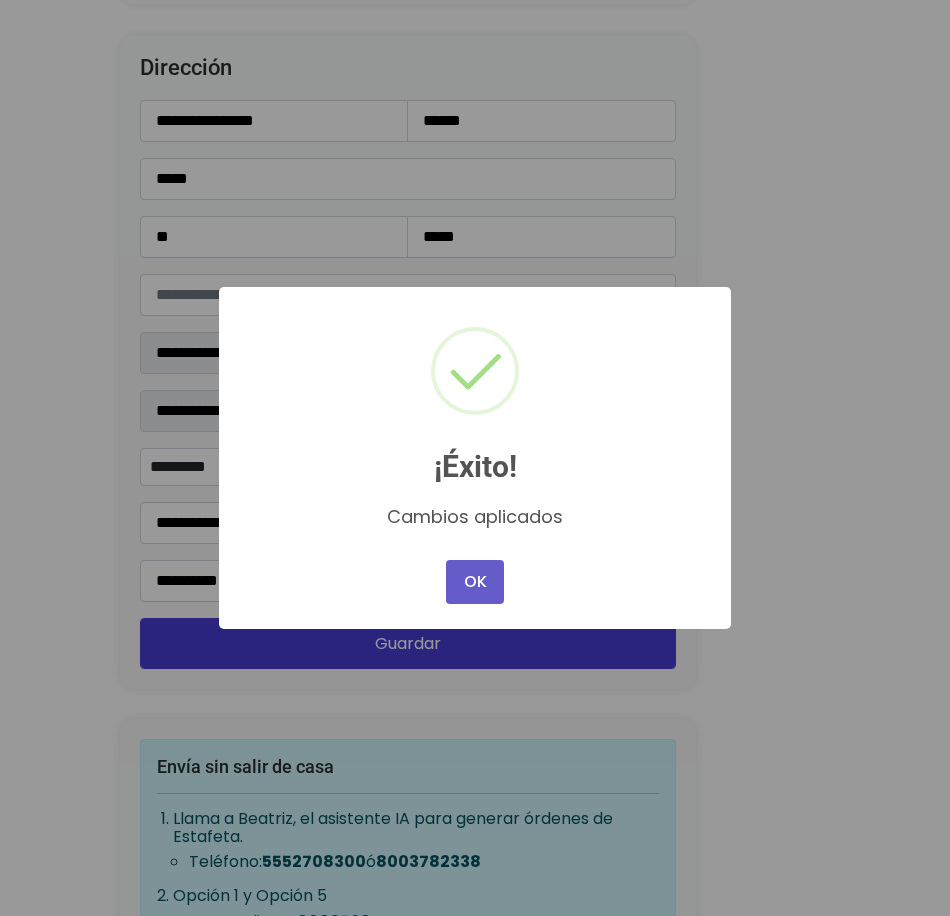 click on "OK" at bounding box center [475, 582] 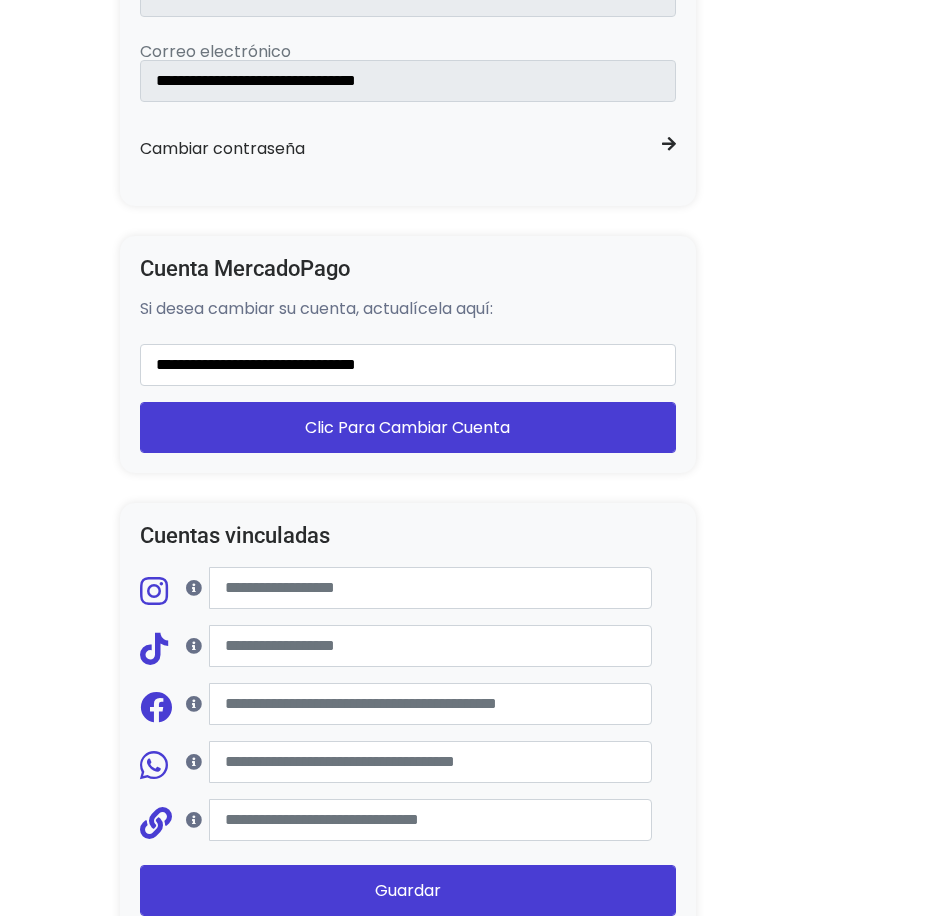 scroll, scrollTop: 1467, scrollLeft: 0, axis: vertical 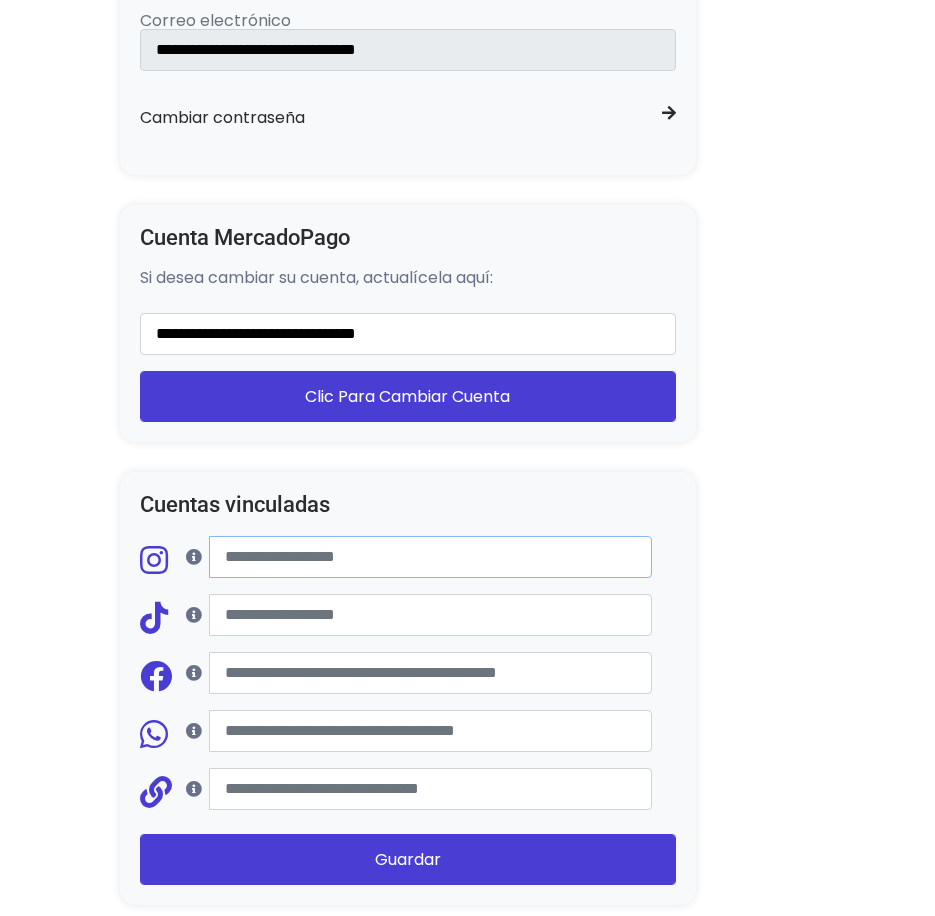 click at bounding box center (430, 557) 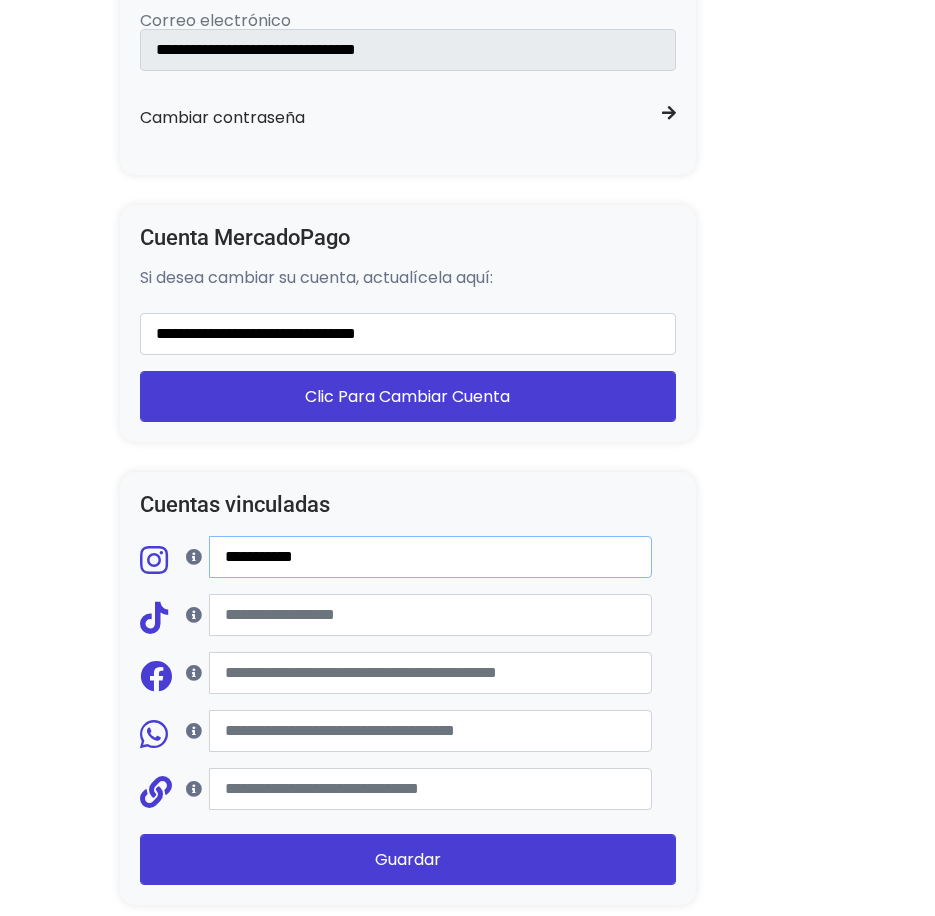 type on "**********" 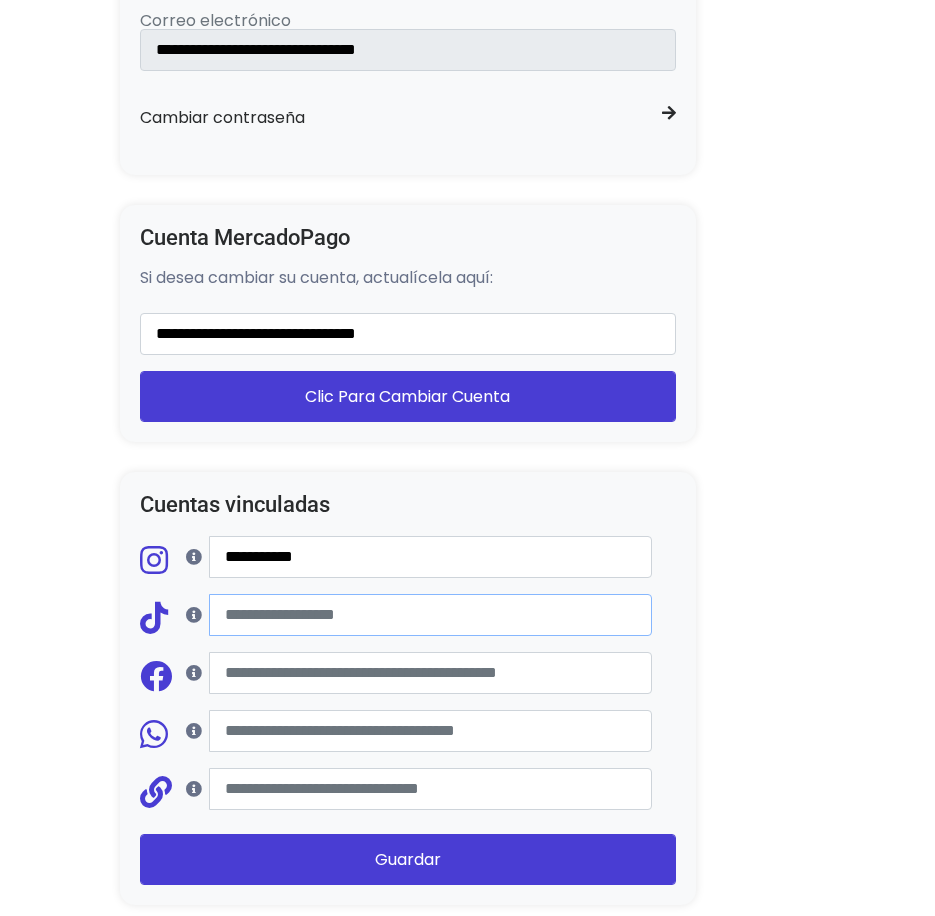 click at bounding box center [430, 615] 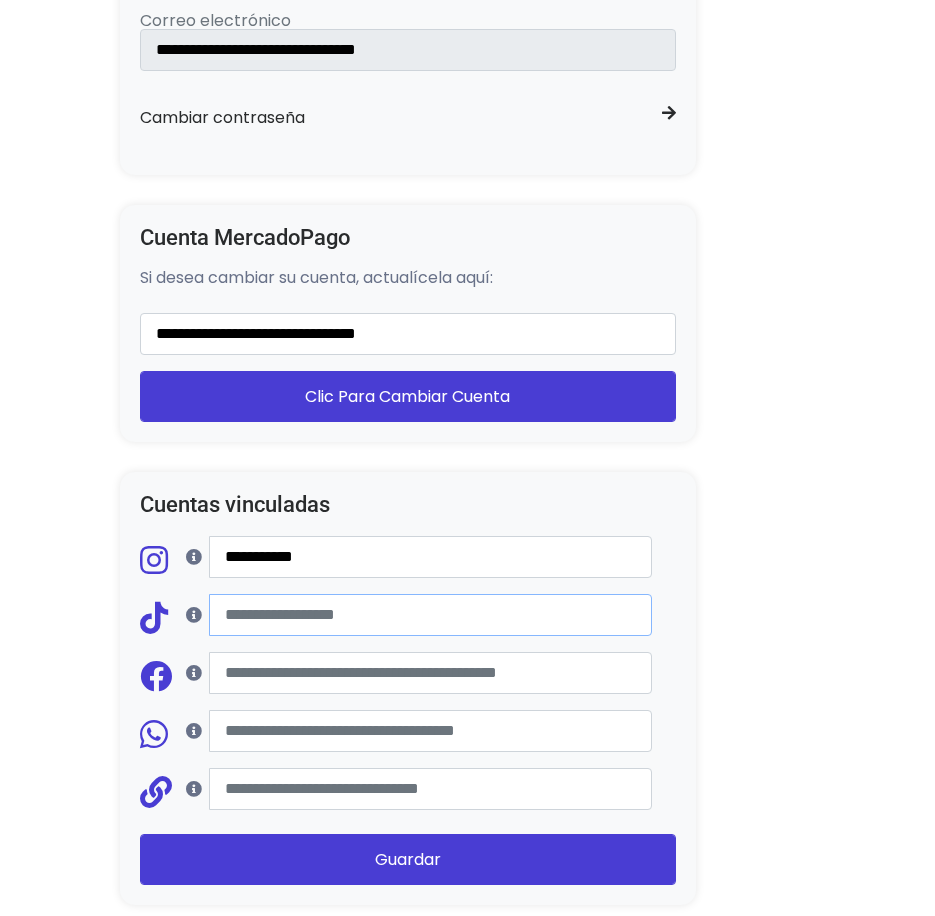 click at bounding box center [430, 615] 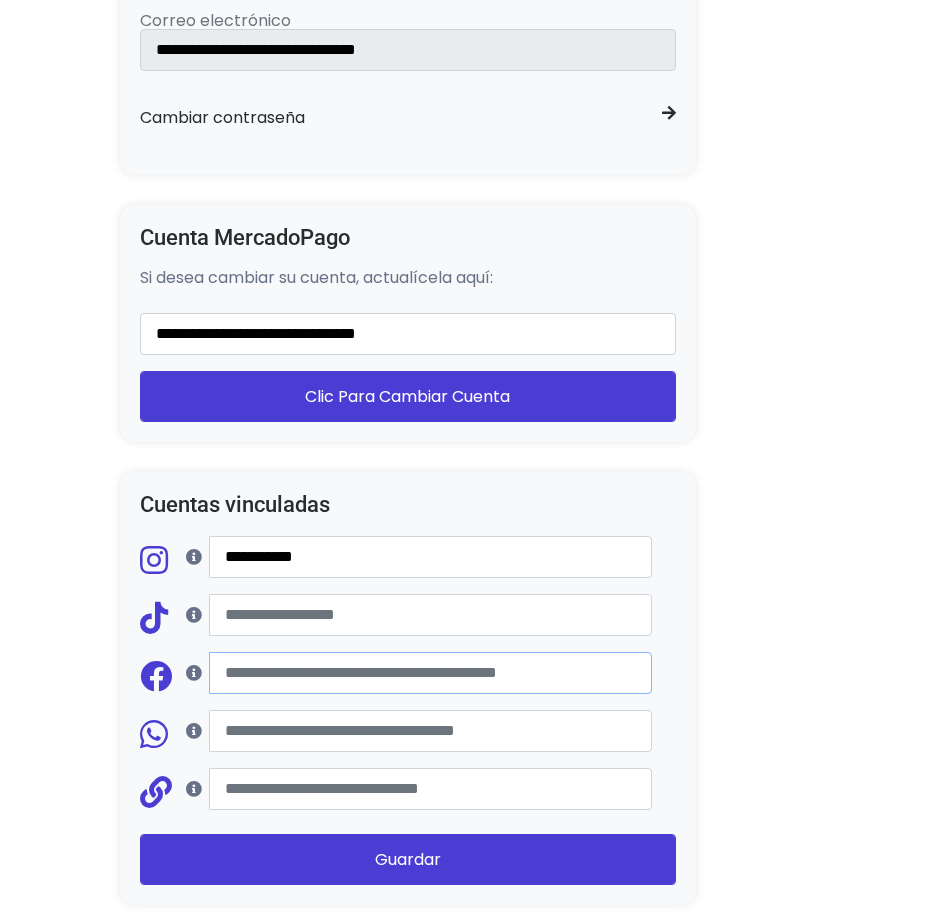 click at bounding box center (430, 673) 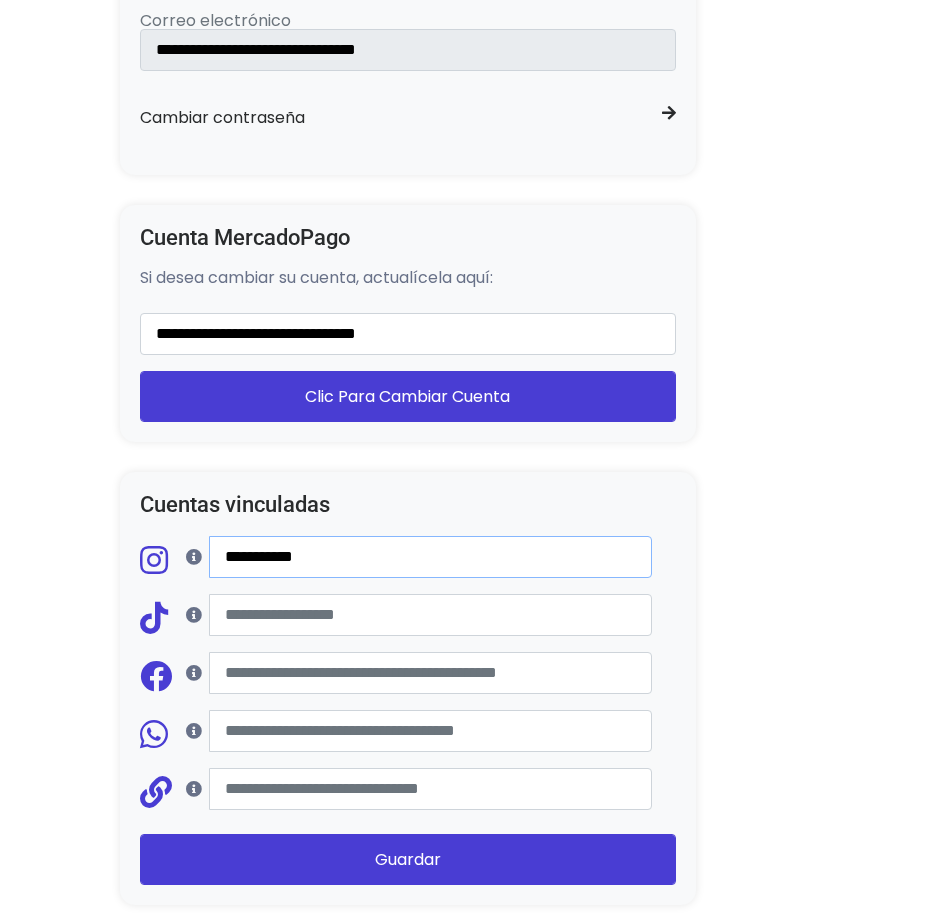click on "**********" at bounding box center [430, 557] 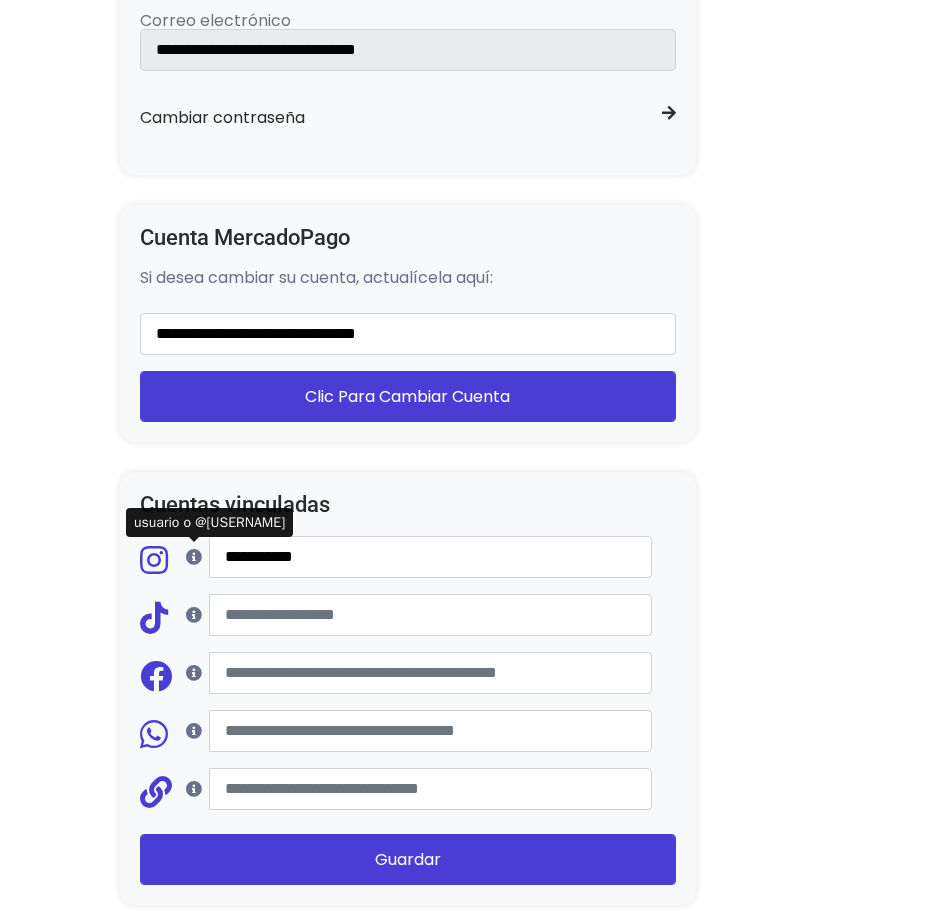 click at bounding box center [194, 557] 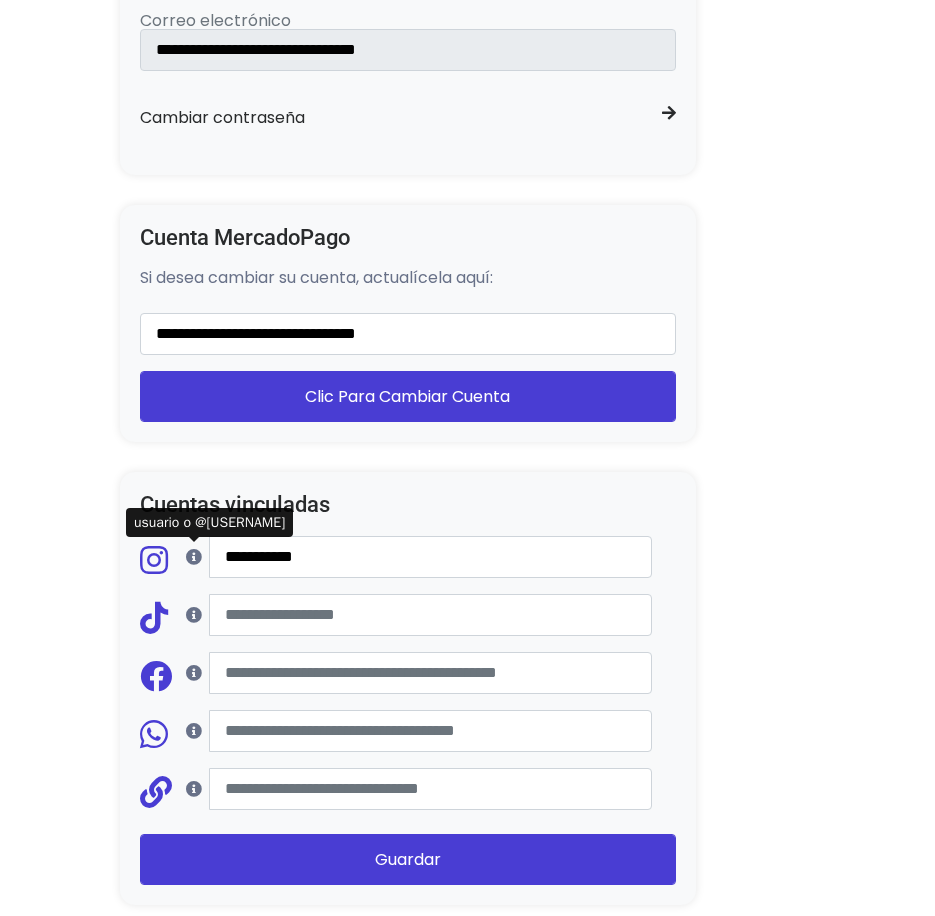 click at bounding box center [194, 557] 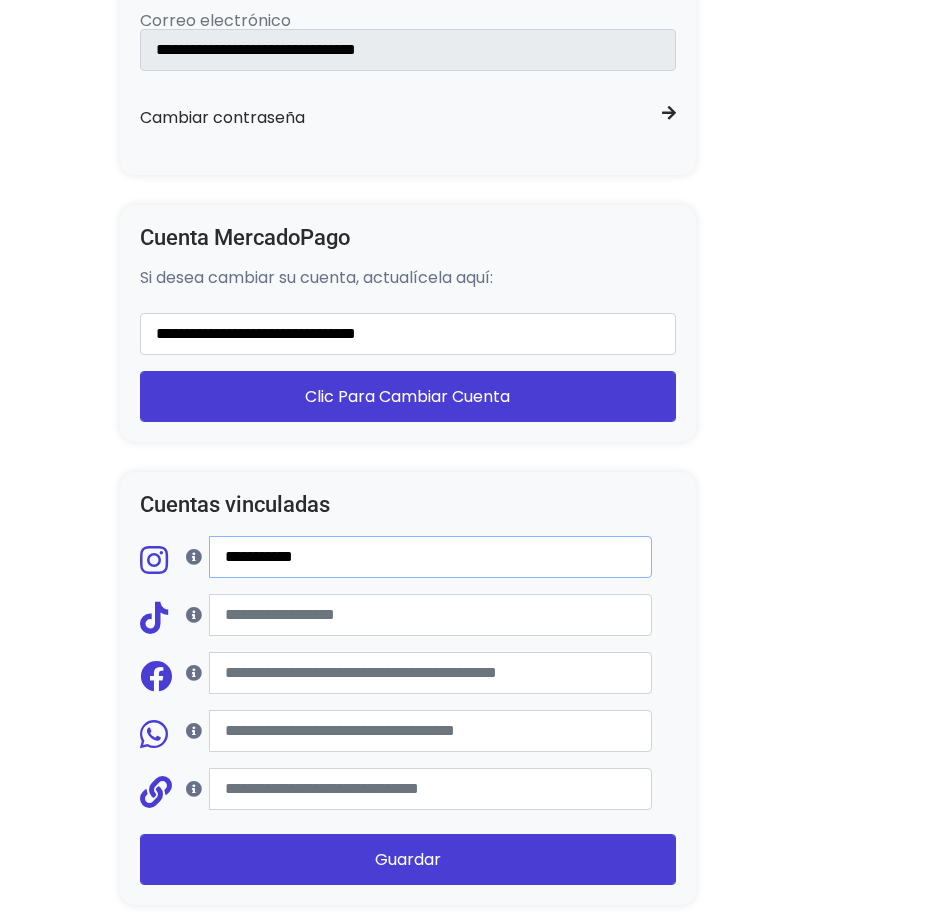click on "**********" at bounding box center (430, 557) 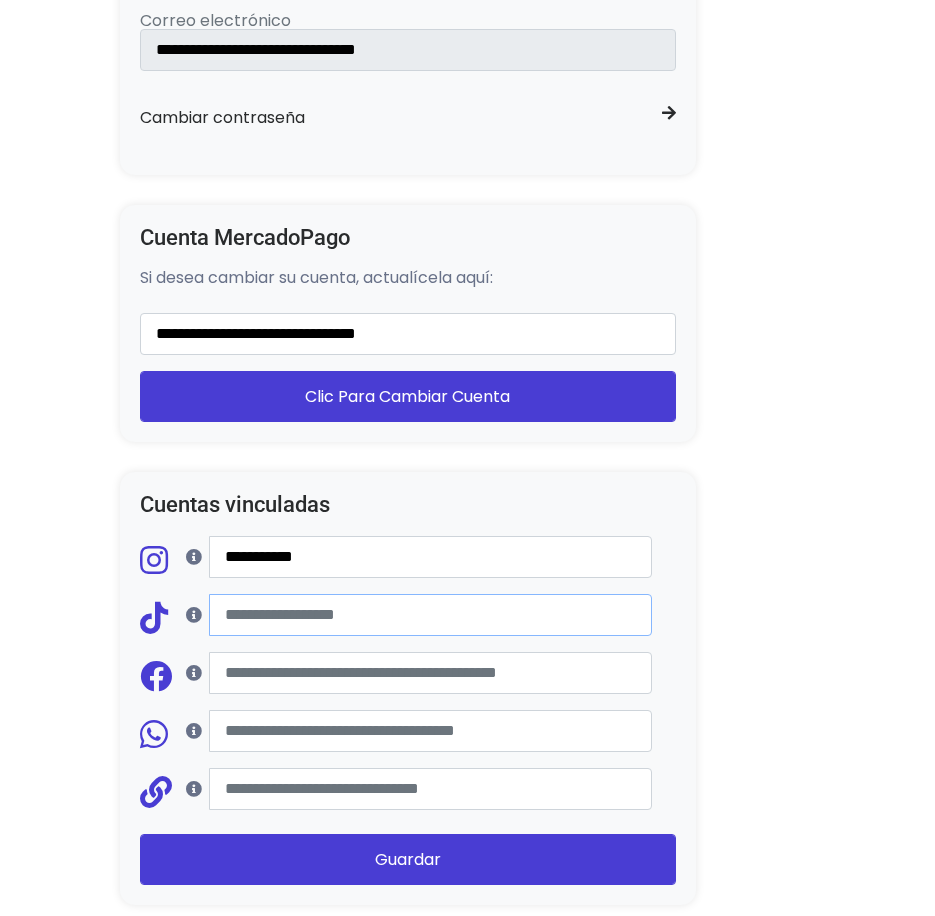 click at bounding box center (430, 615) 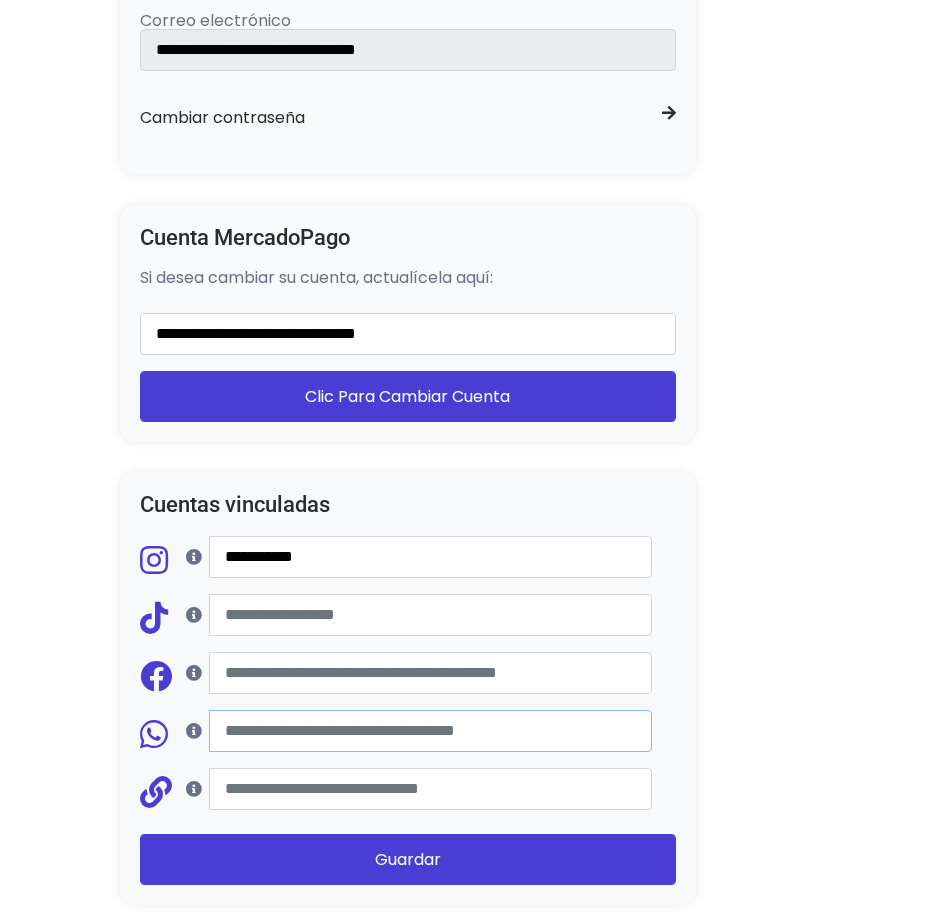 click at bounding box center (430, 731) 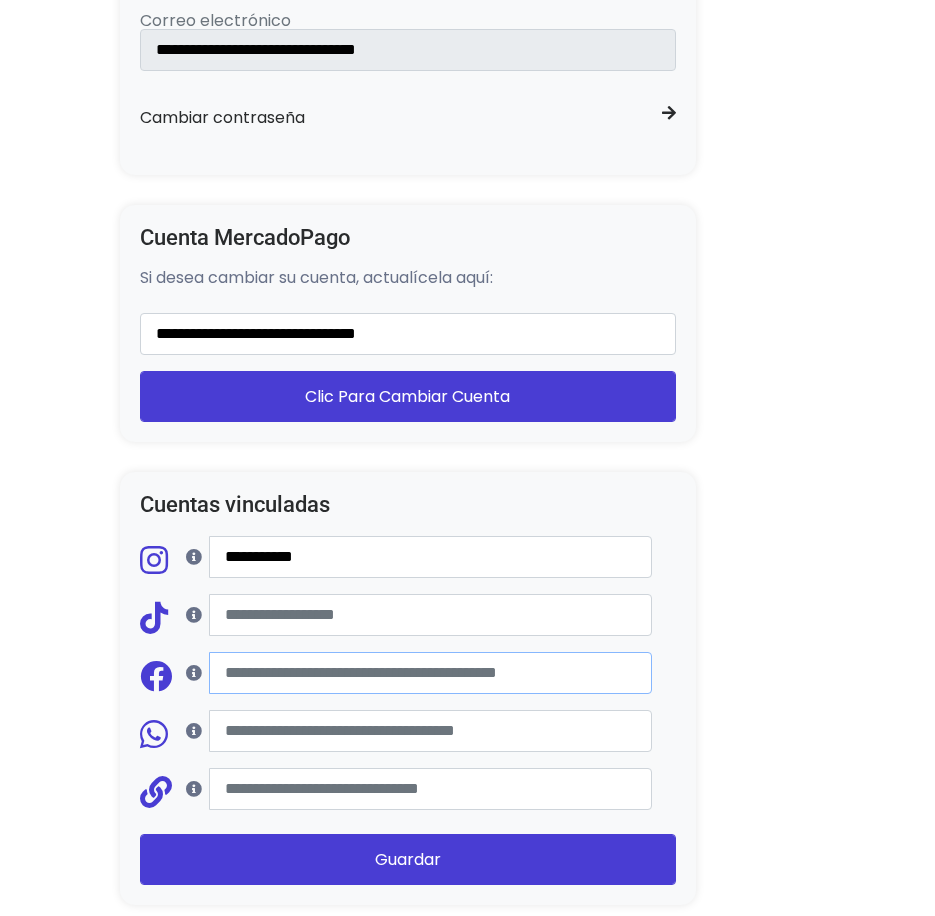 click at bounding box center [430, 673] 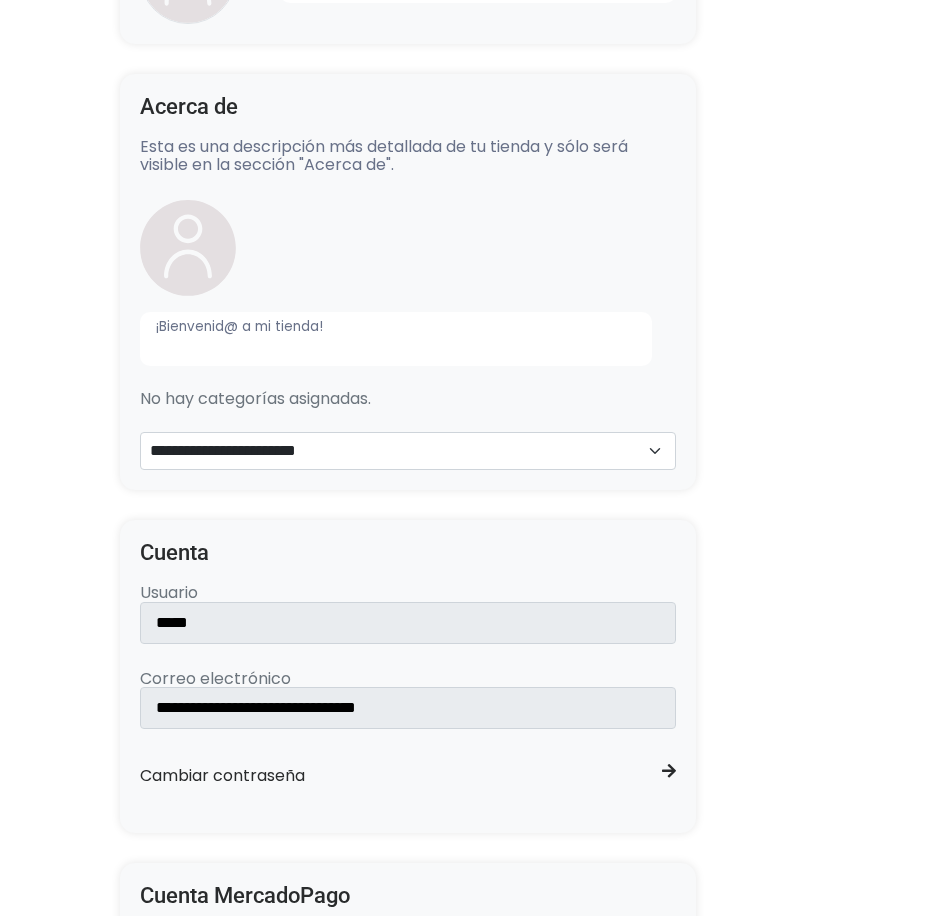scroll, scrollTop: 767, scrollLeft: 0, axis: vertical 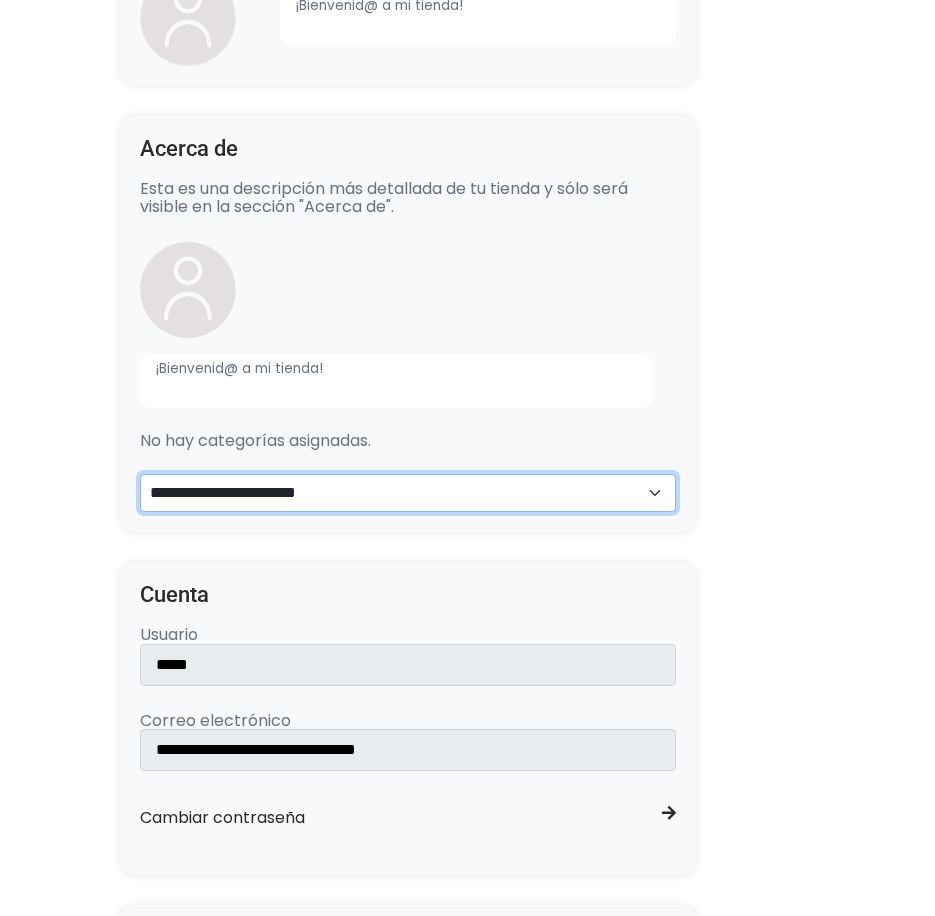 click on "**********" at bounding box center [408, 493] 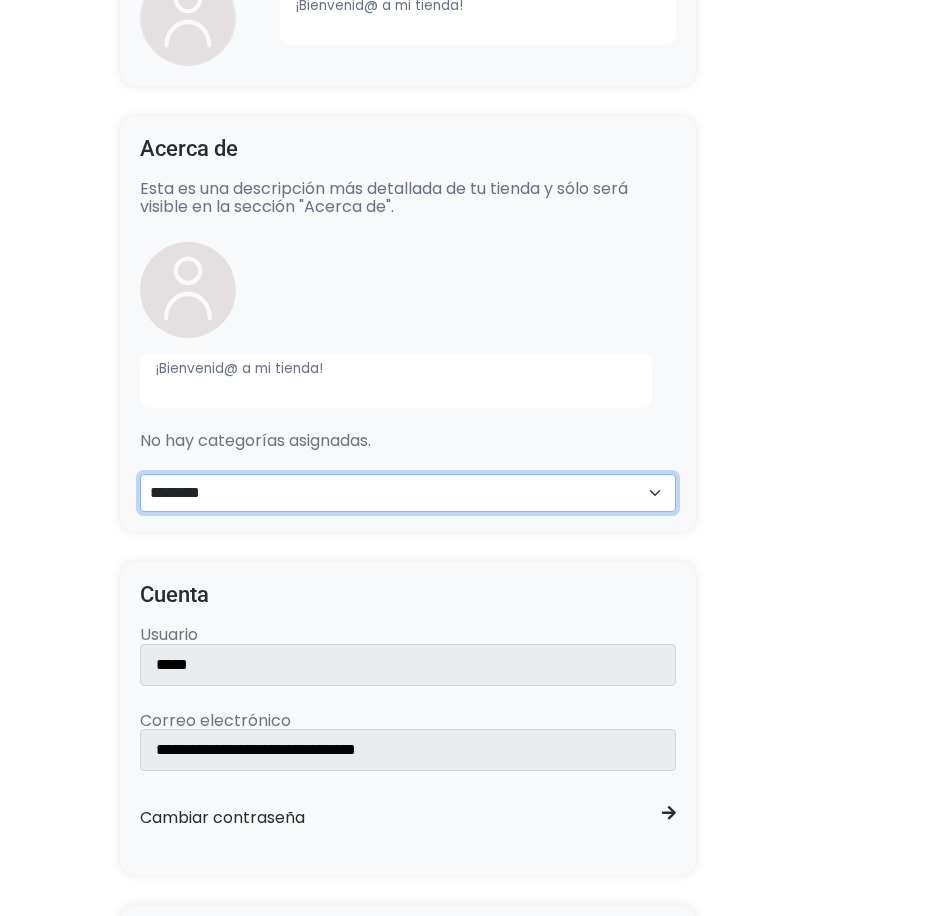 click on "**********" at bounding box center [408, 493] 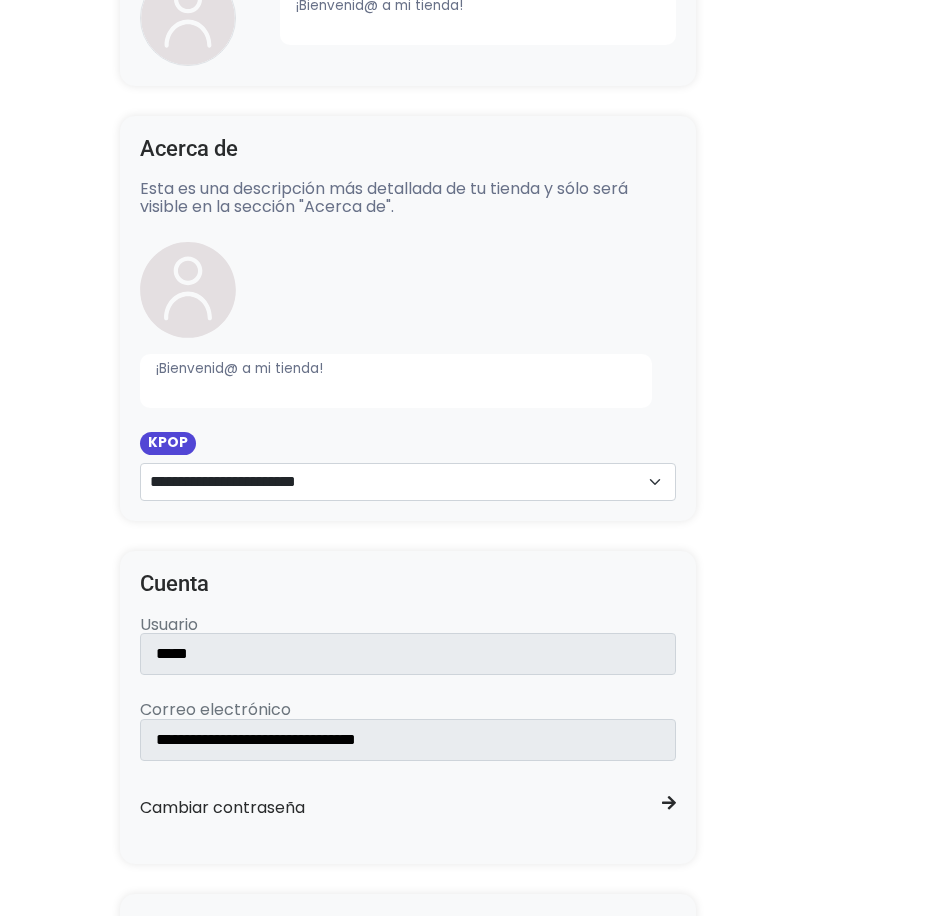 click on "¡Bienvenid@ a mi tienda!" at bounding box center [396, 381] 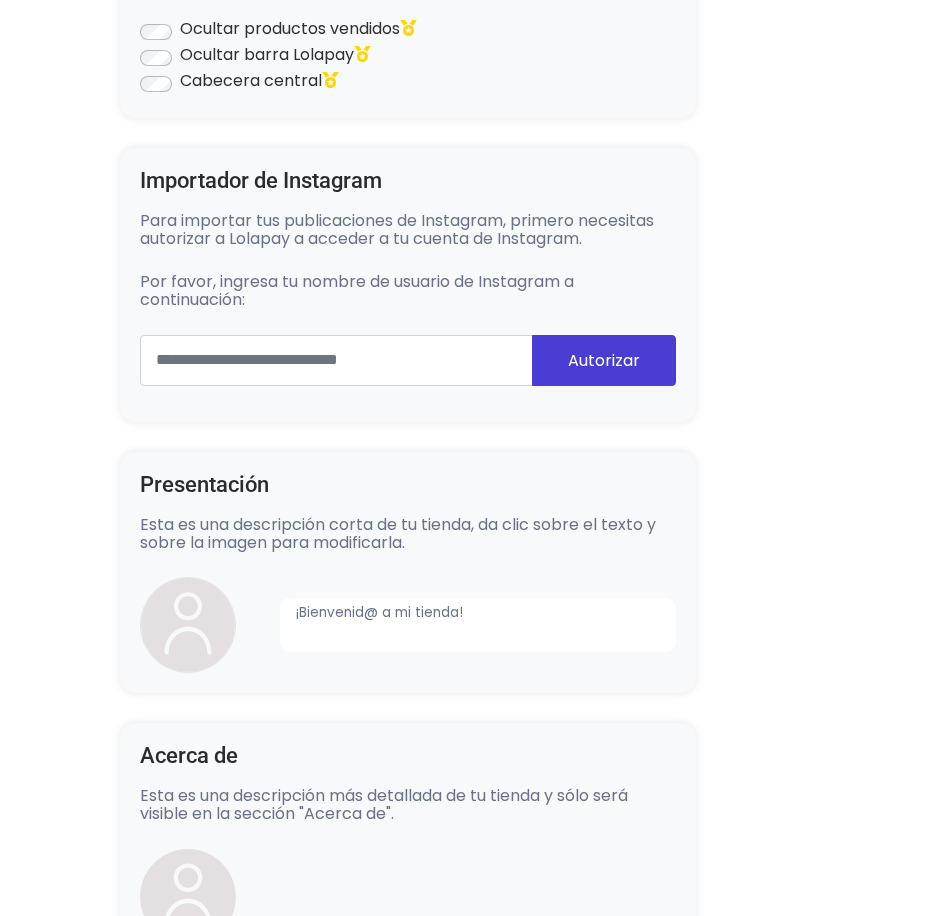 scroll, scrollTop: 67, scrollLeft: 0, axis: vertical 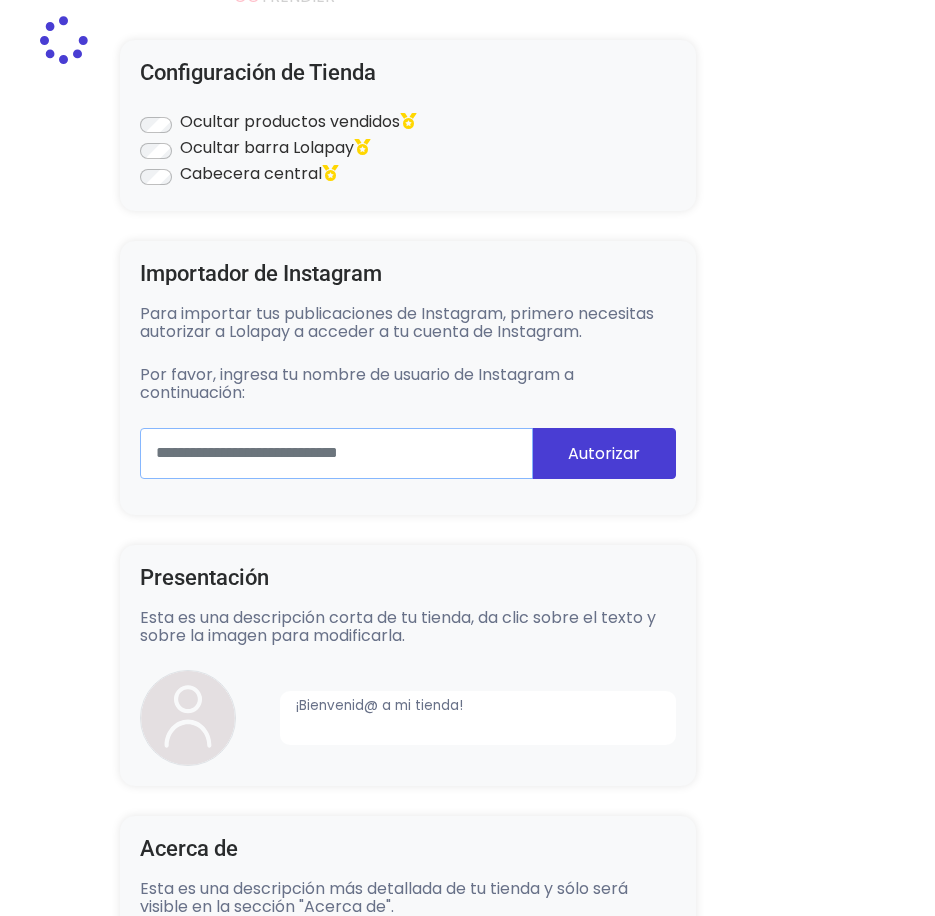 click at bounding box center (336, 453) 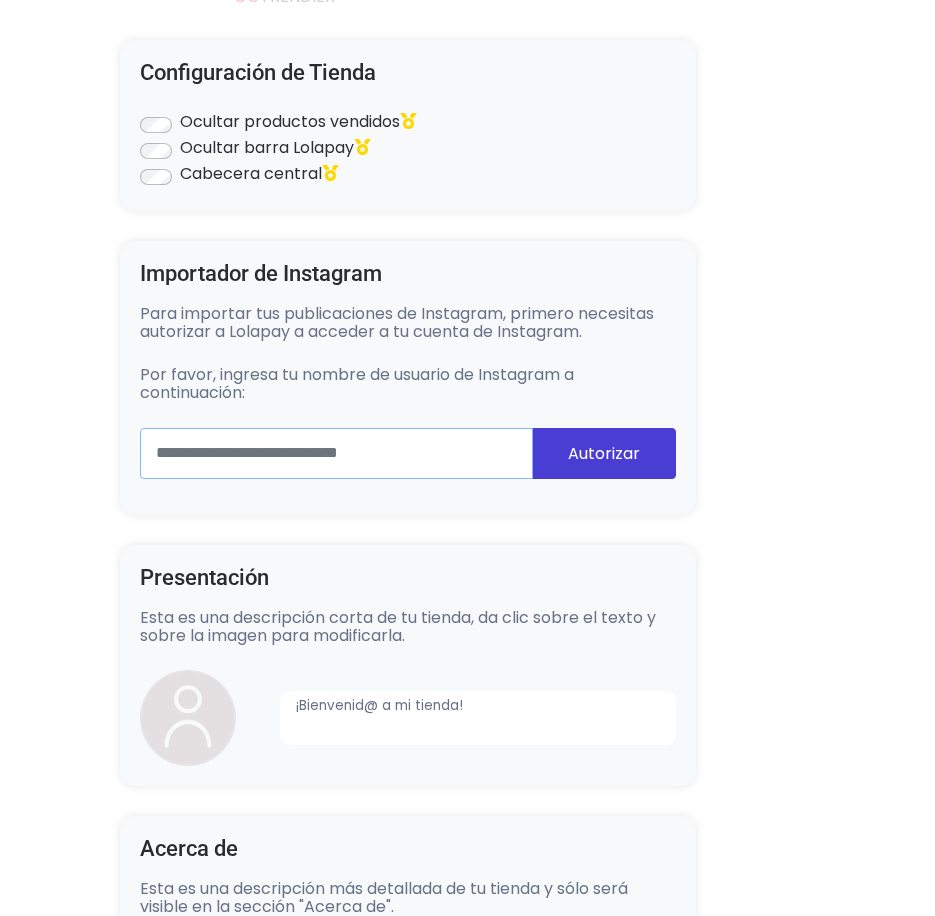 click at bounding box center [336, 453] 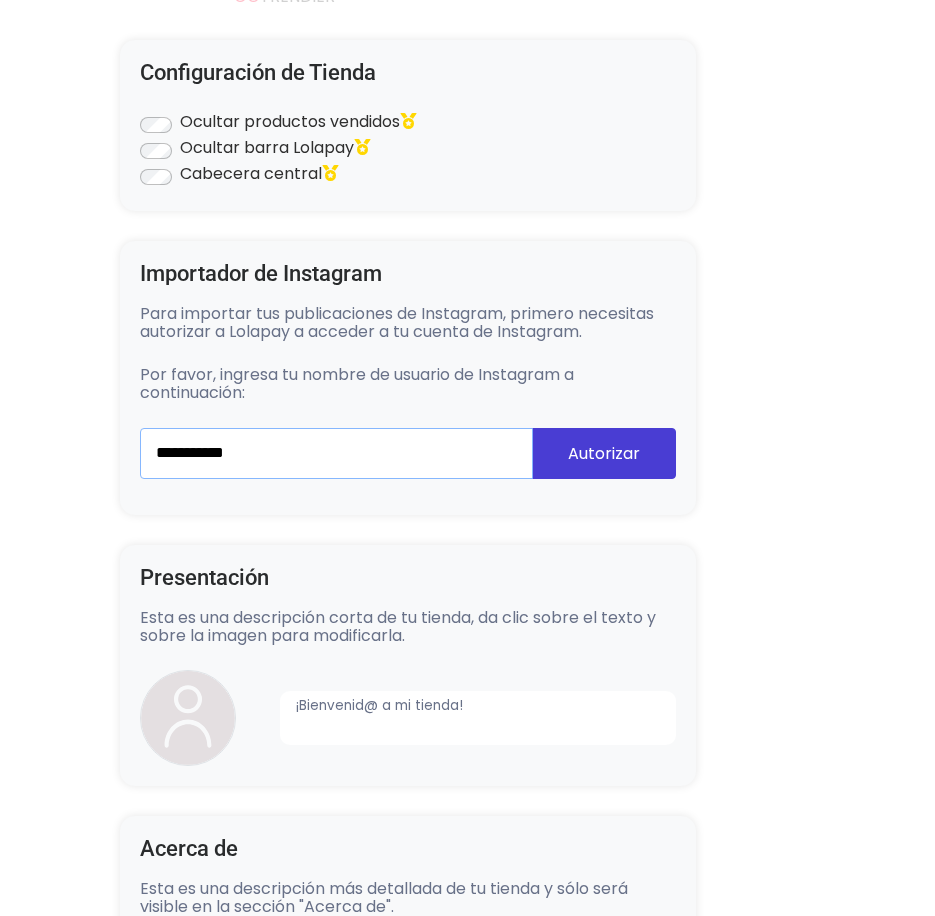type on "**********" 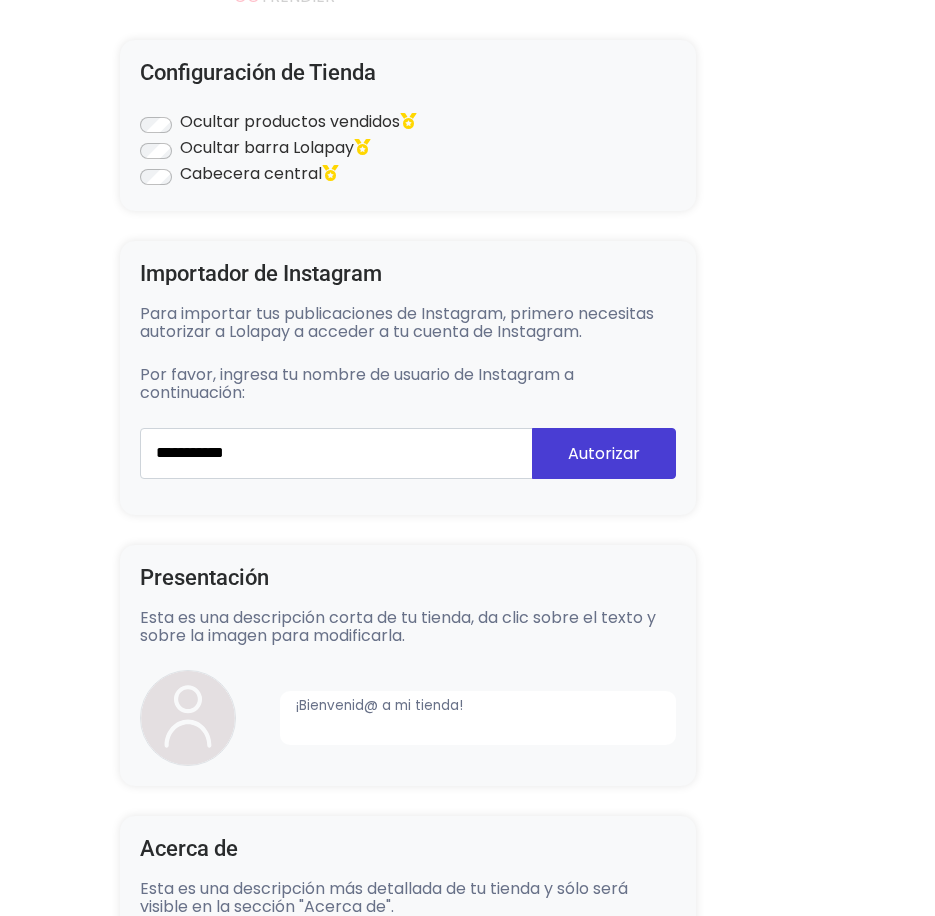 click on "Autorizar" at bounding box center (604, 453) 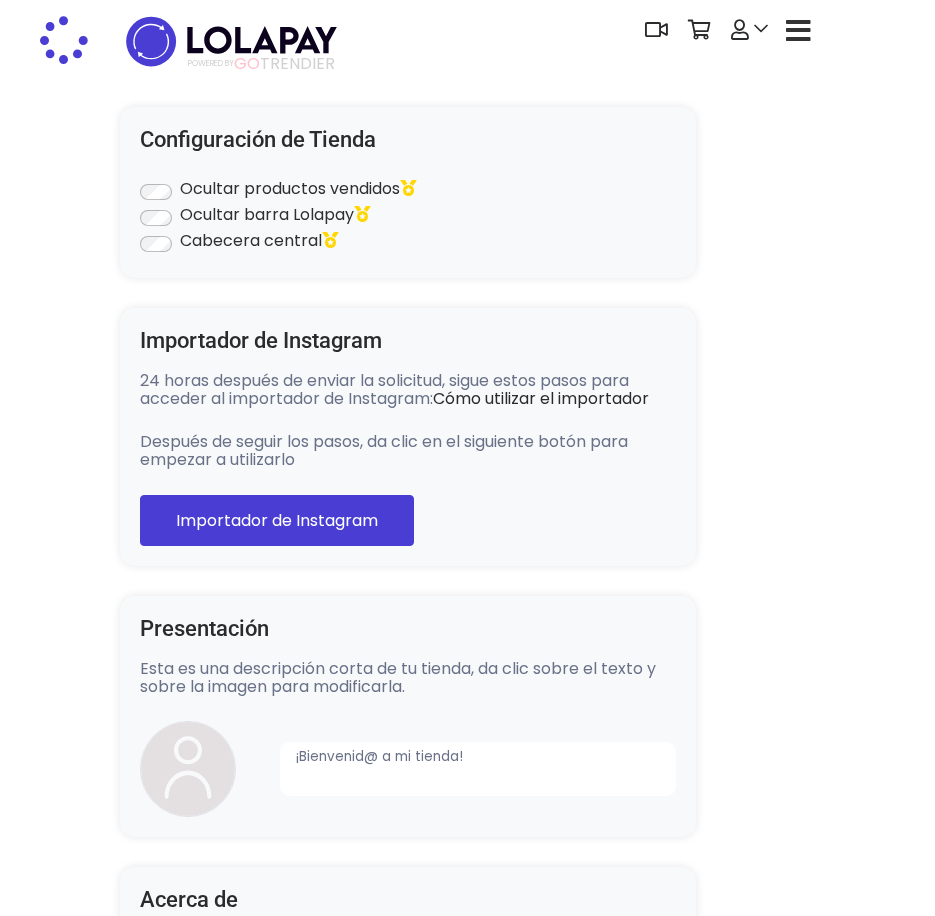 scroll, scrollTop: 67, scrollLeft: 0, axis: vertical 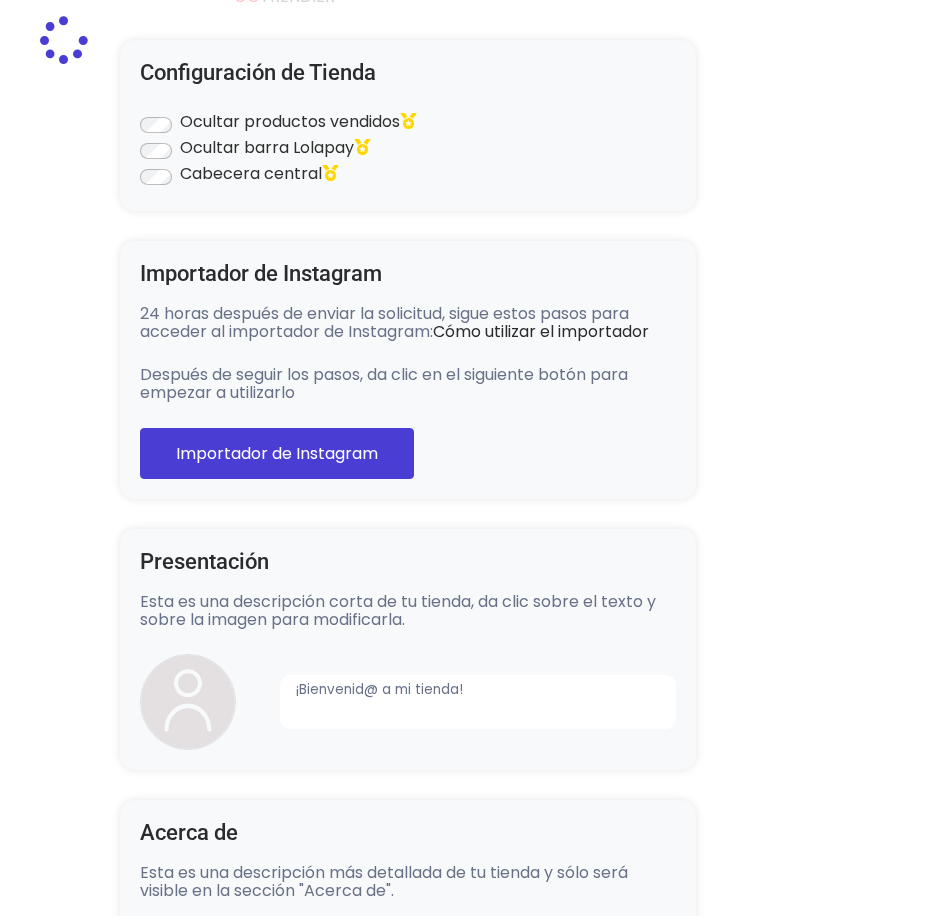 type on "**********" 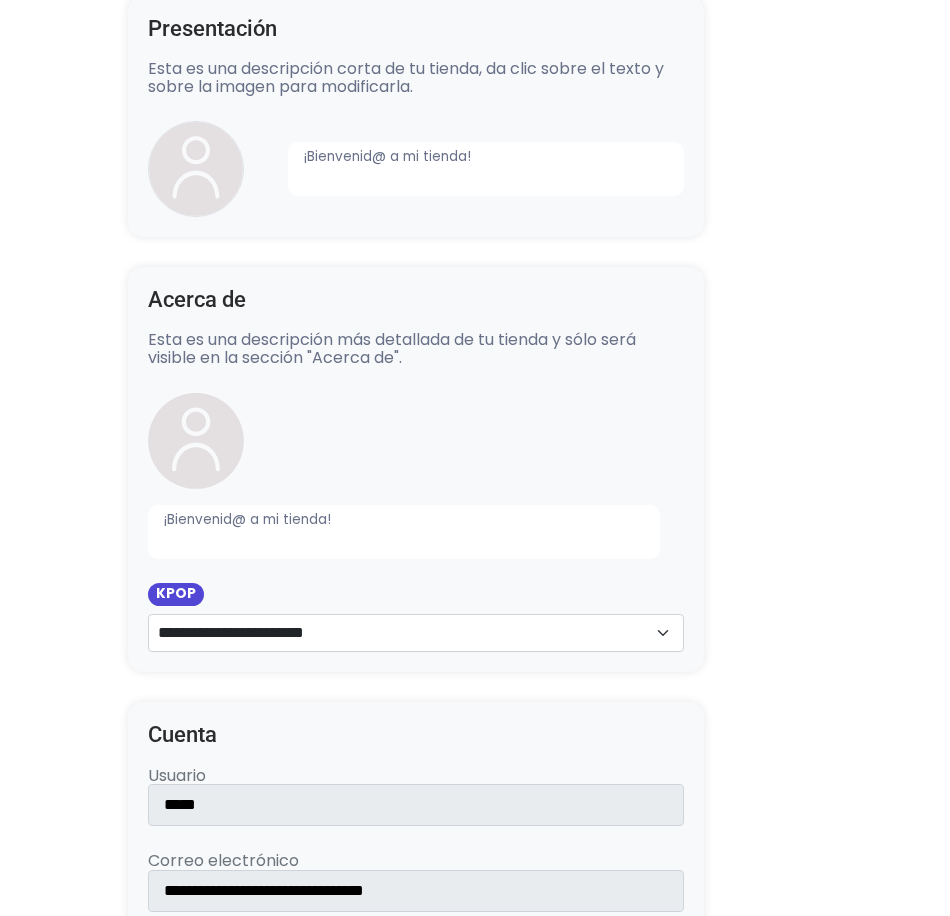 scroll, scrollTop: 0, scrollLeft: 0, axis: both 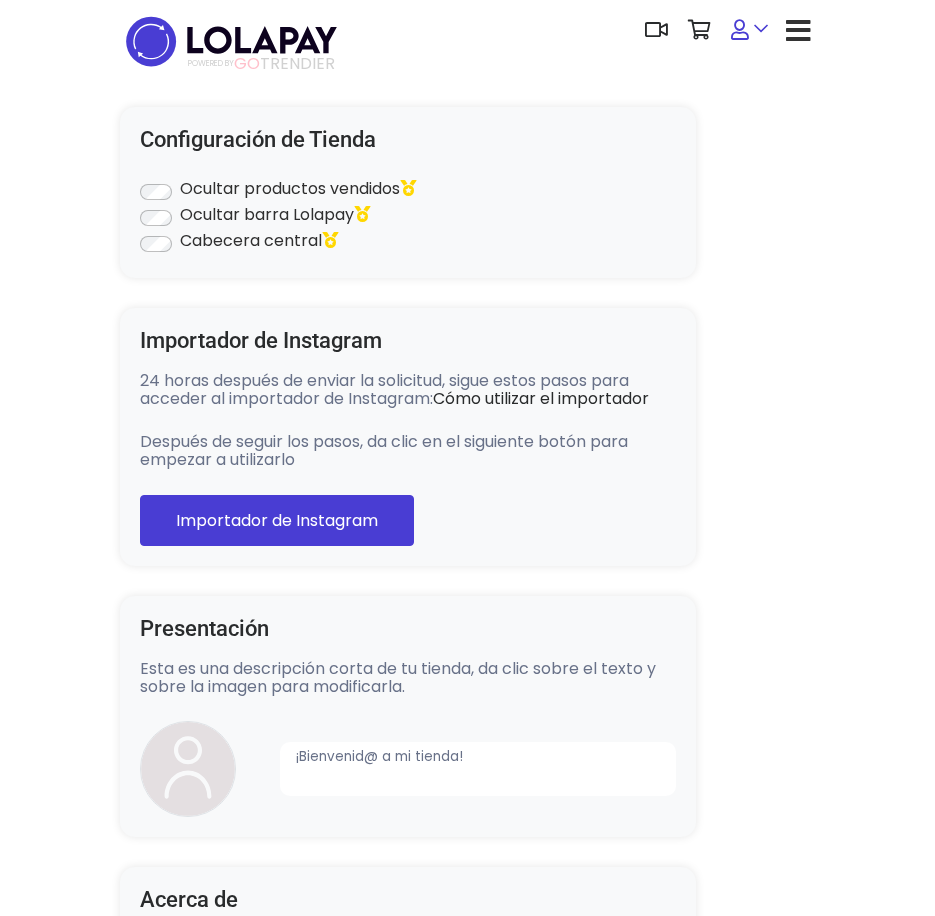 click at bounding box center (749, 30) 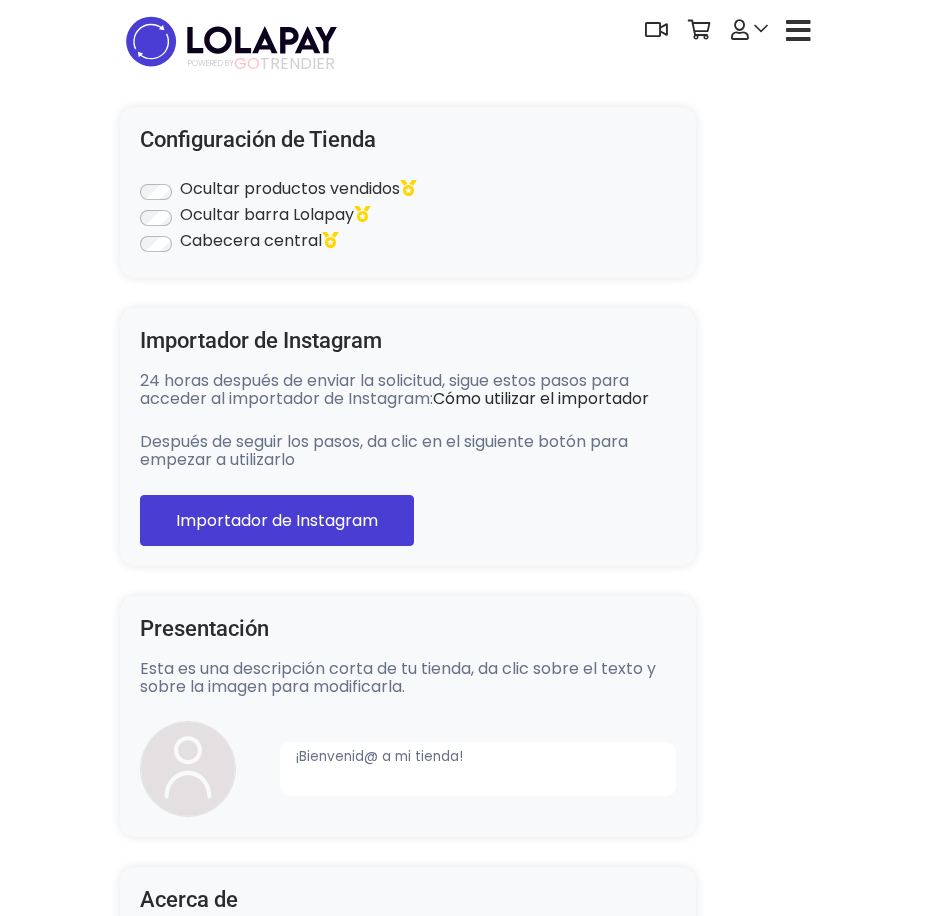 click at bounding box center [798, 31] 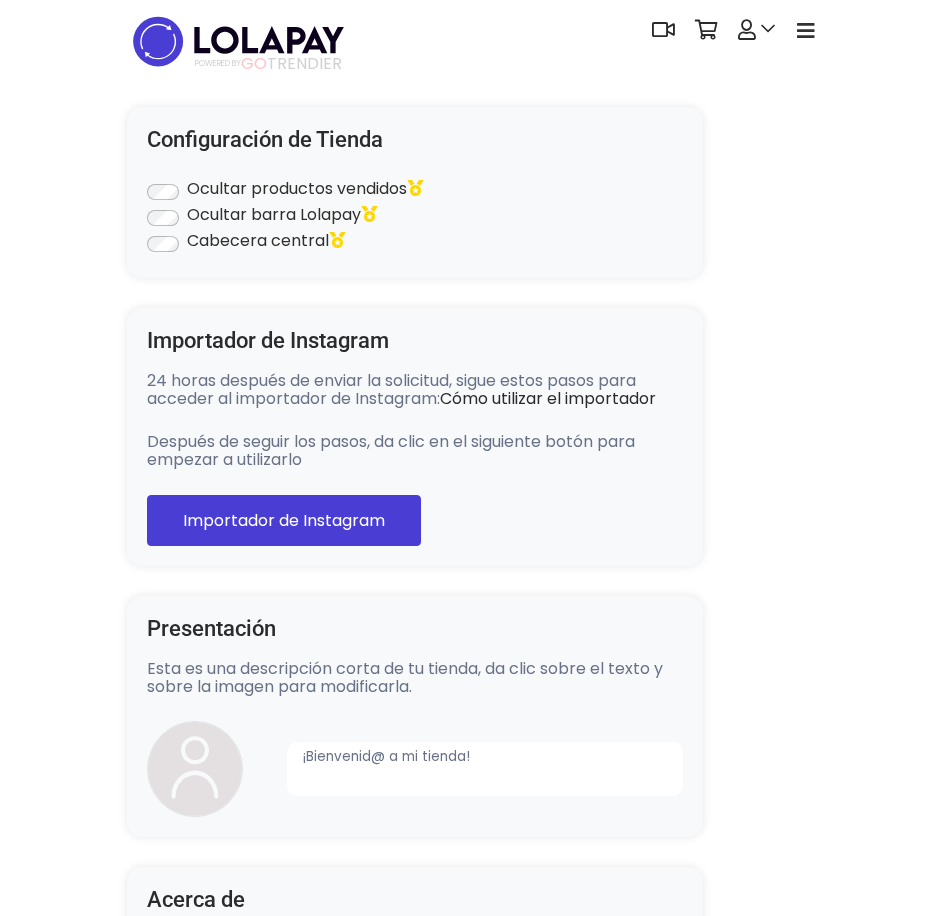 click at bounding box center [238, 41] 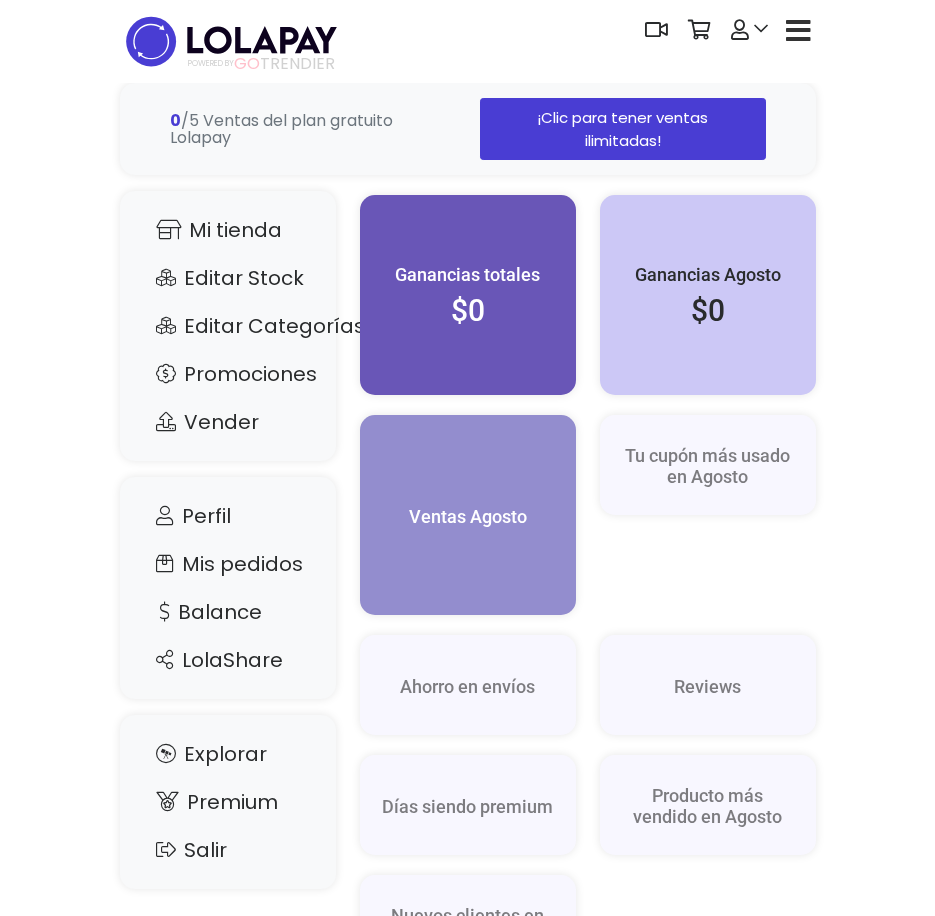 scroll, scrollTop: 0, scrollLeft: 0, axis: both 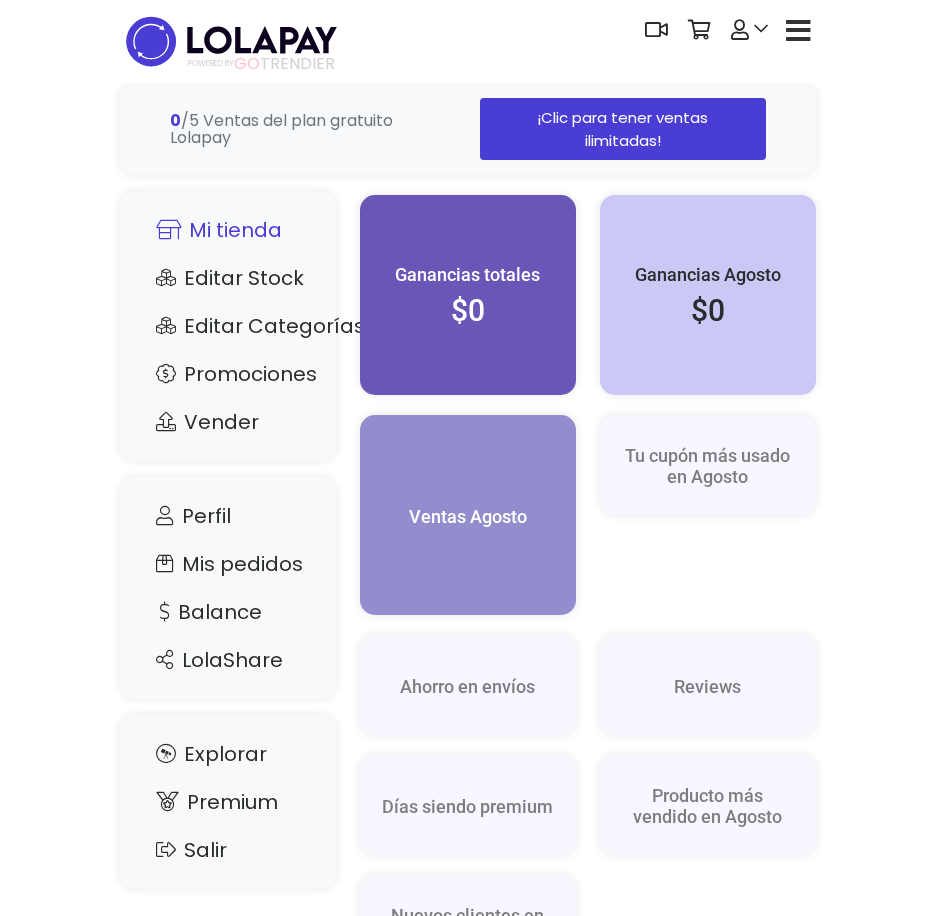 click on "Mi tienda" at bounding box center [228, 230] 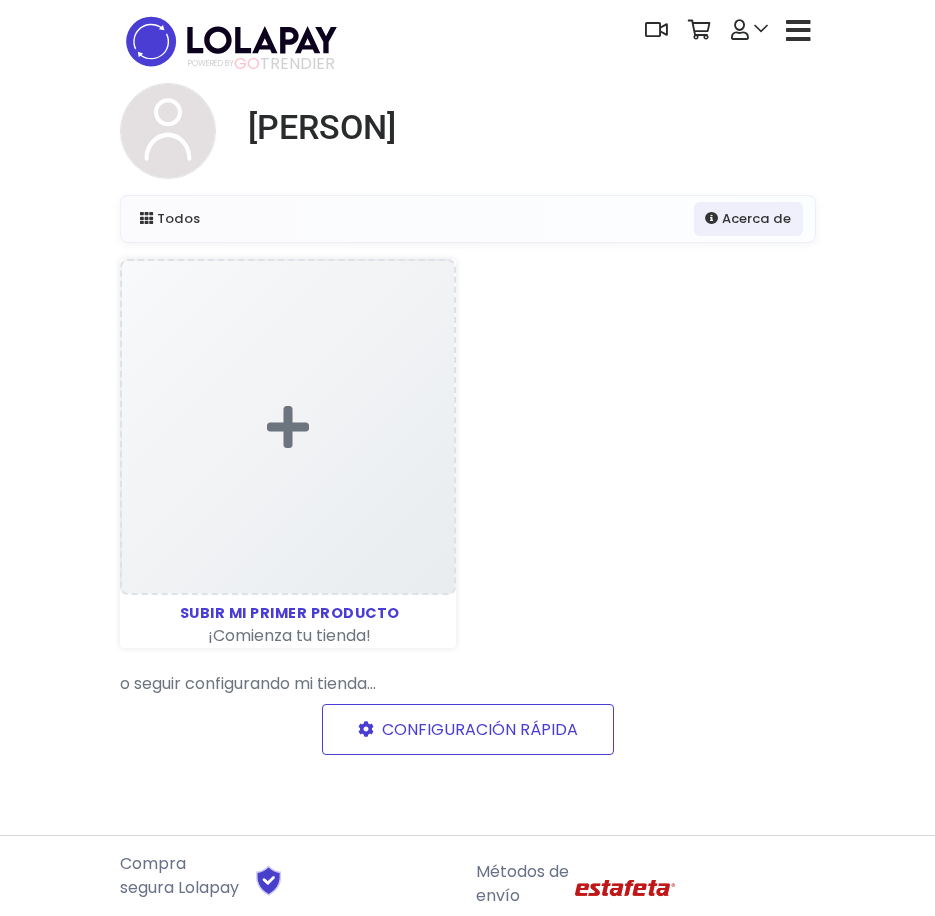 scroll, scrollTop: 0, scrollLeft: 0, axis: both 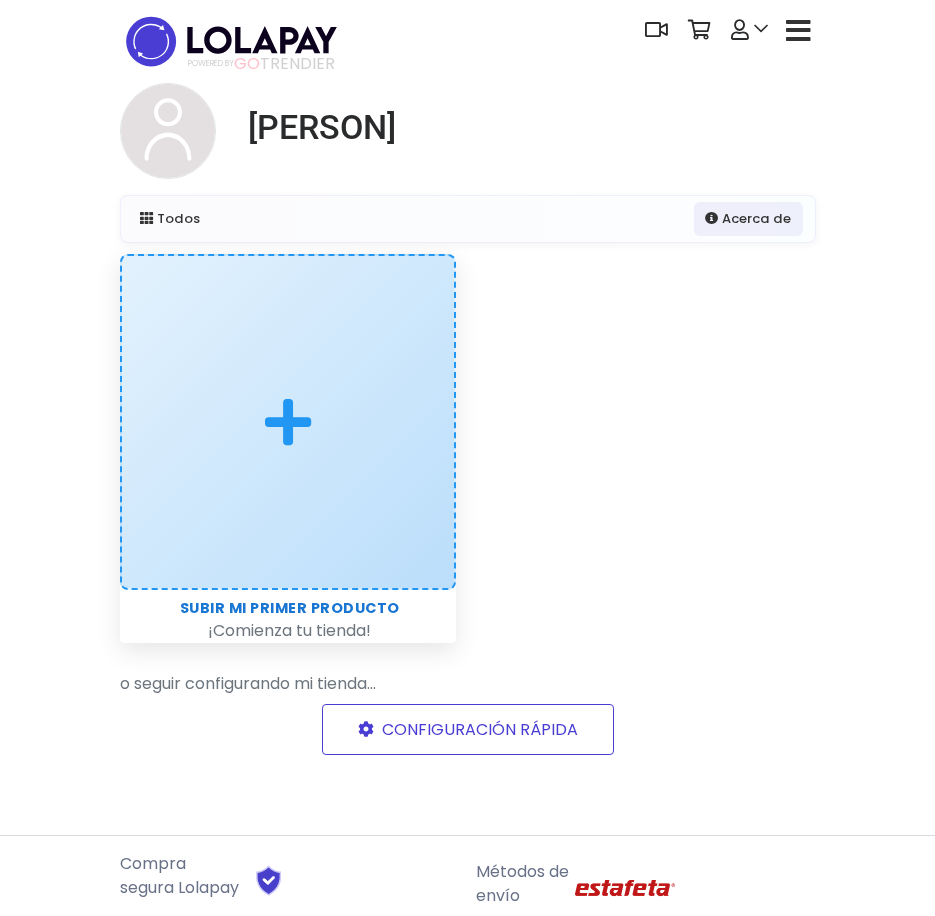 click at bounding box center [288, 422] 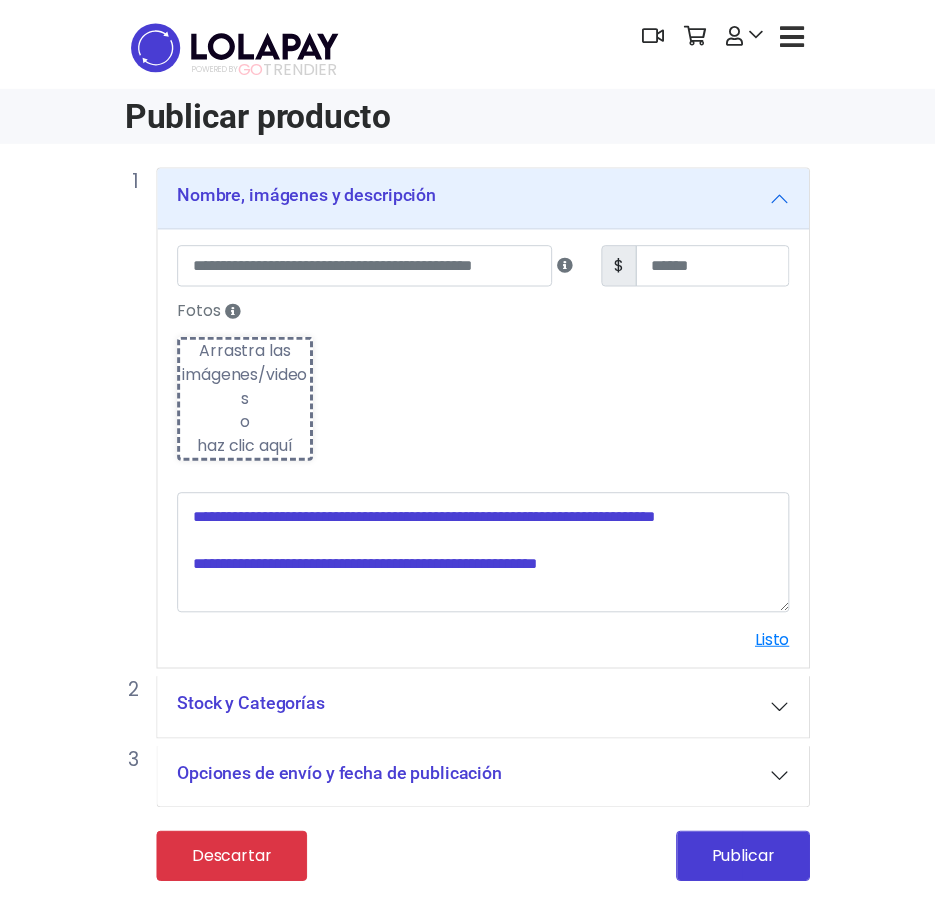 scroll, scrollTop: 0, scrollLeft: 0, axis: both 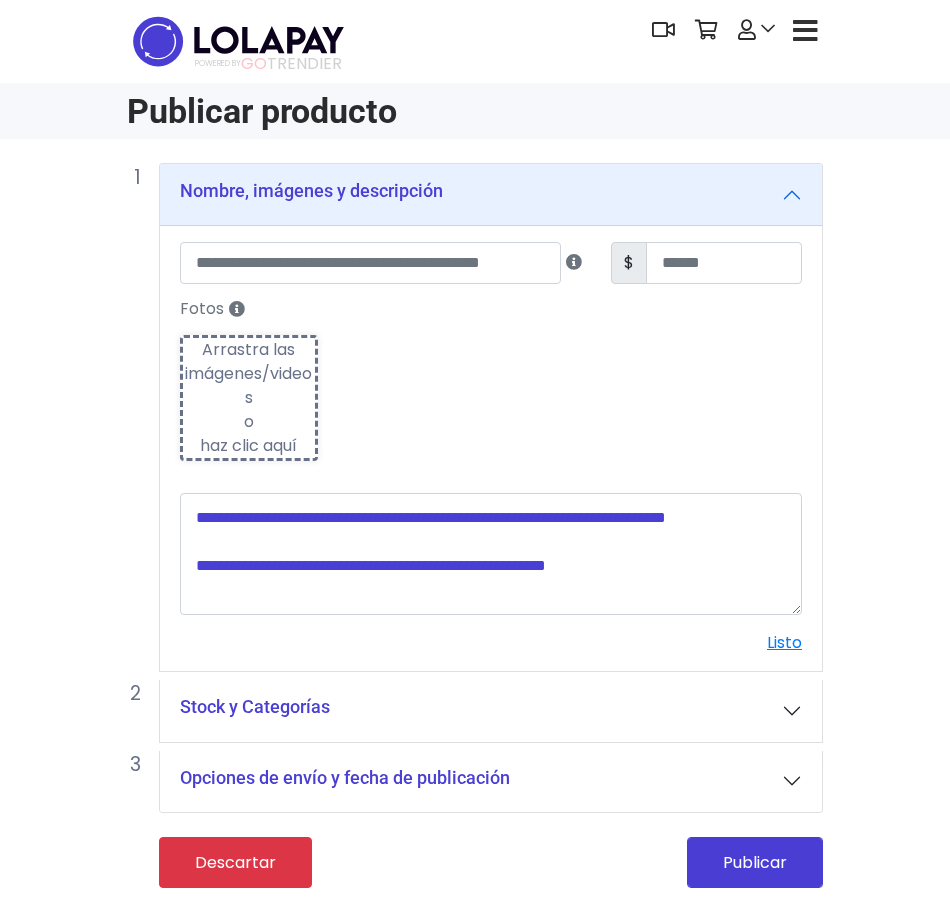 click on "Arrastra las
imágenes/videos
o
haz clic aquí" at bounding box center (249, 398) 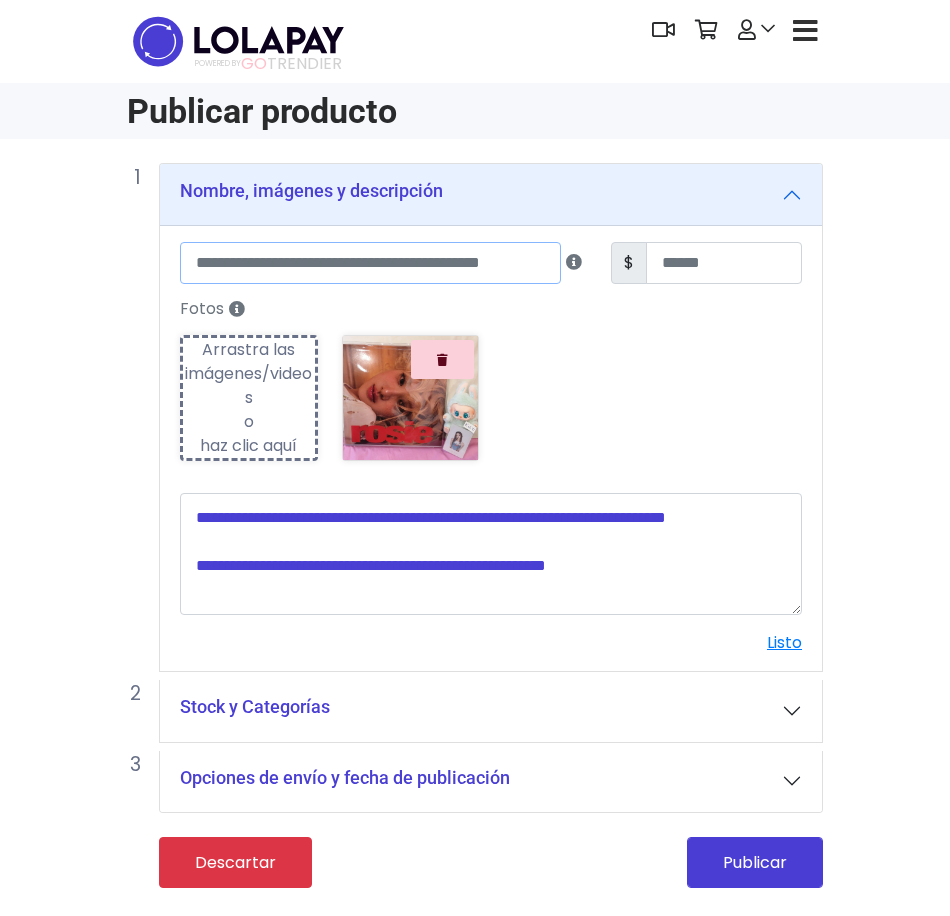 click at bounding box center [370, 263] 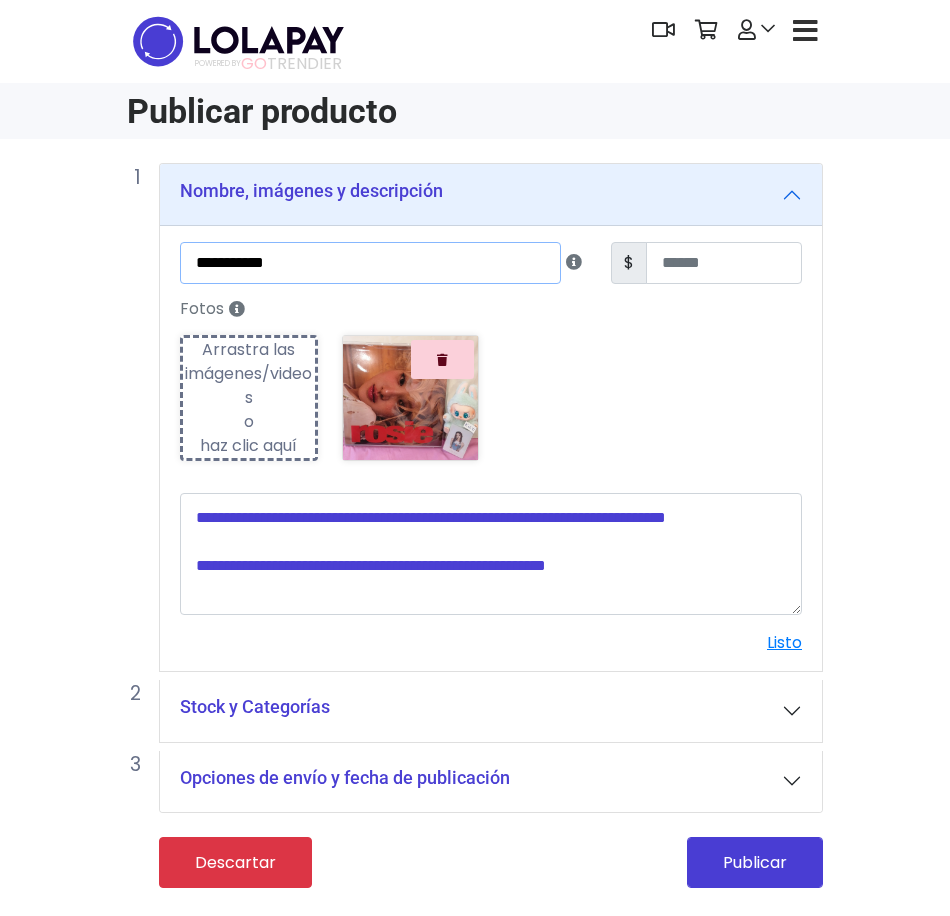 type on "**********" 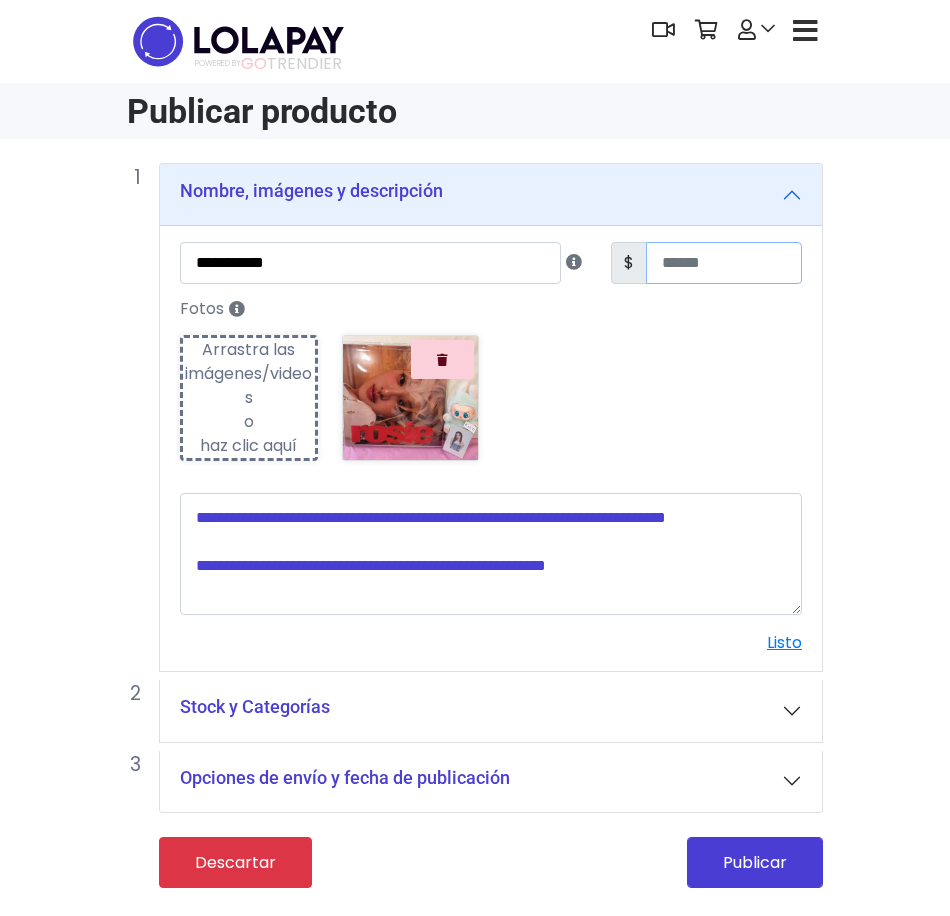 click at bounding box center (724, 263) 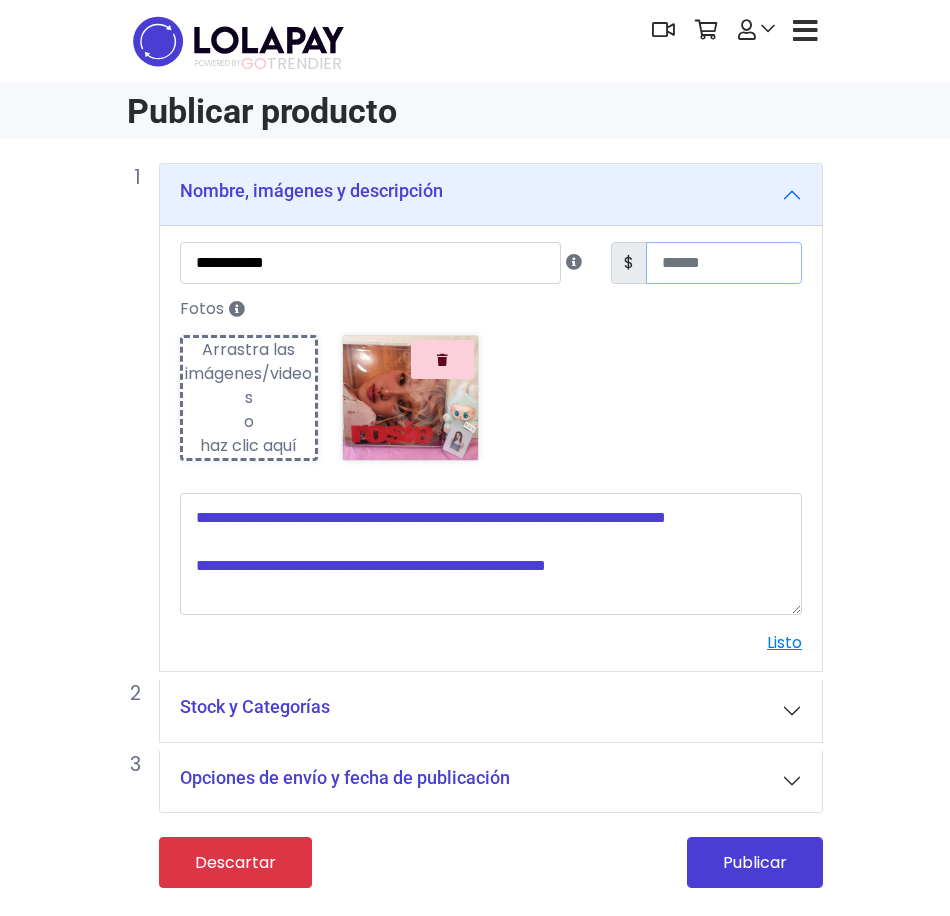 type on "***" 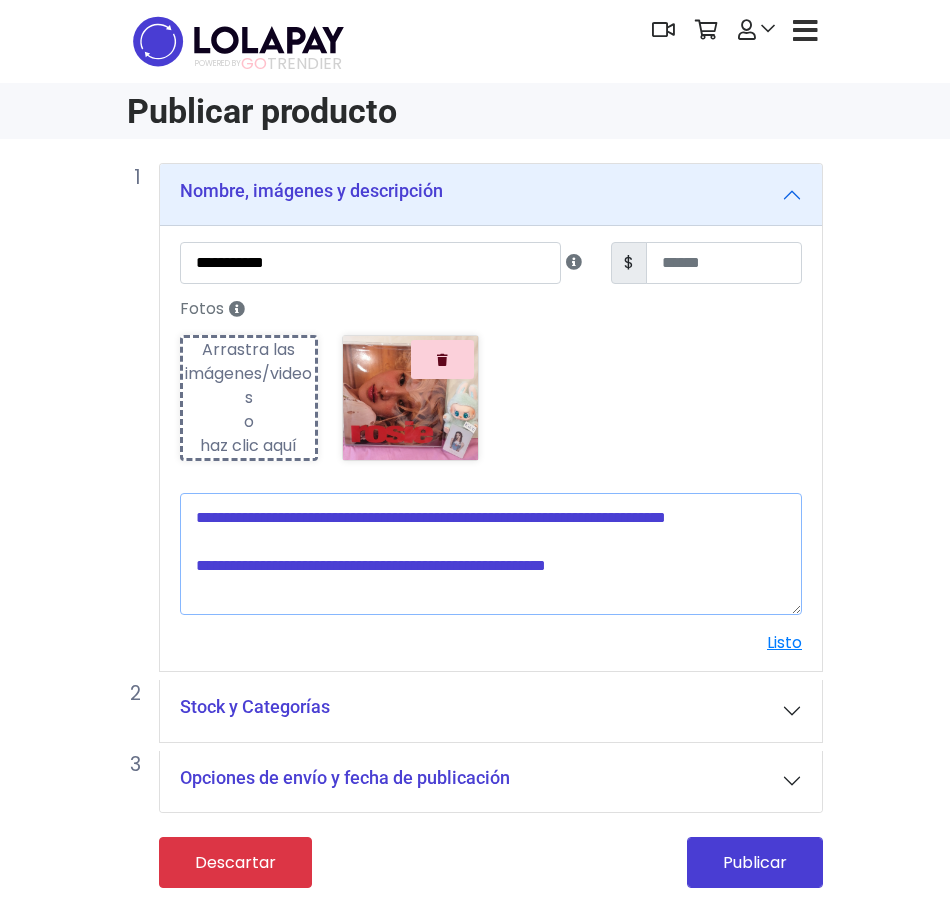 click at bounding box center (491, 554) 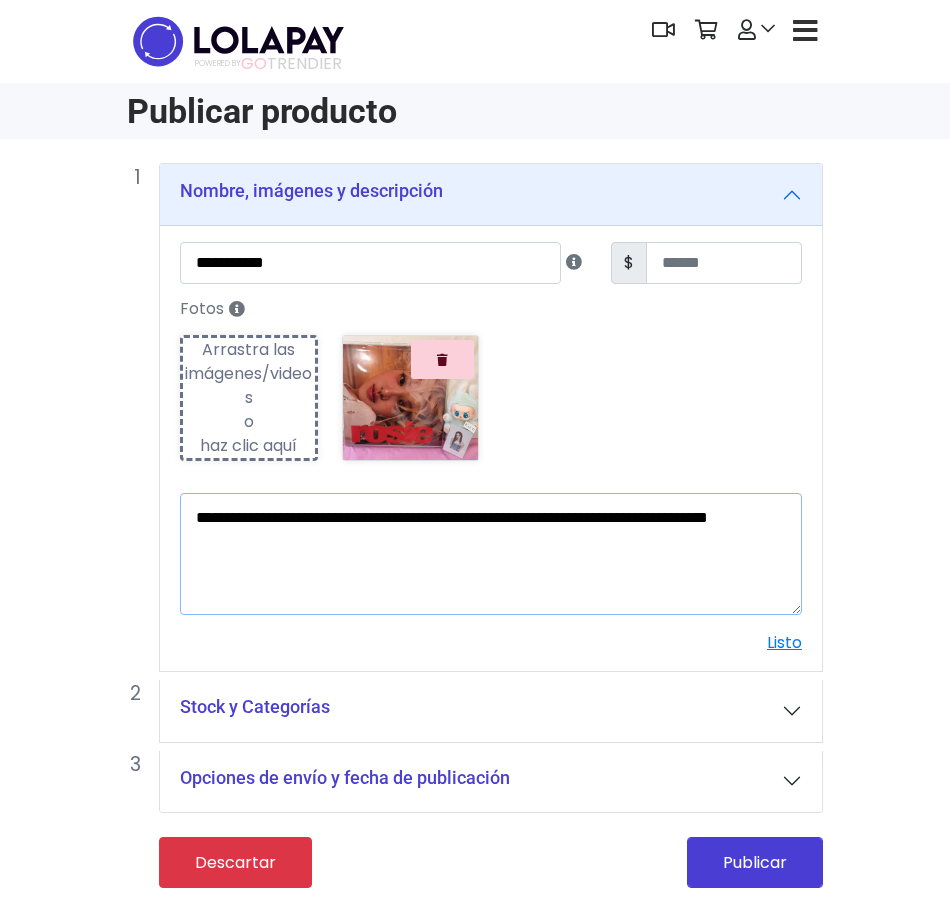 type on "**********" 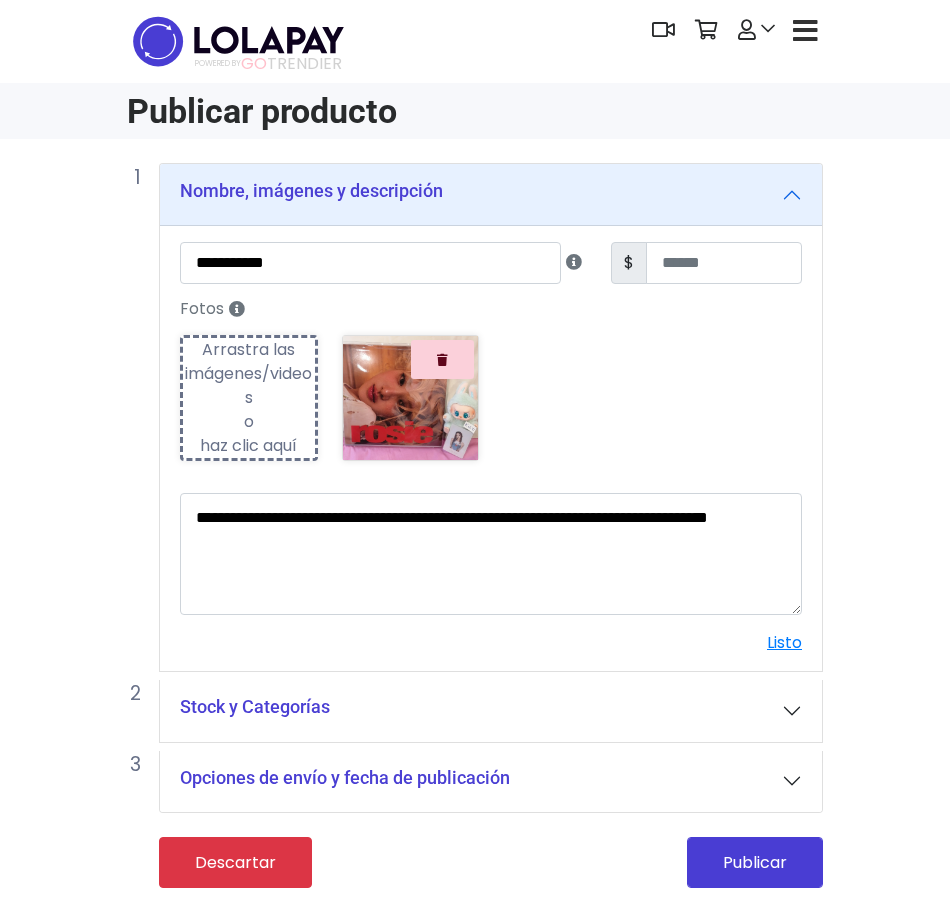 click on "Stock y Categorías" at bounding box center (491, 711) 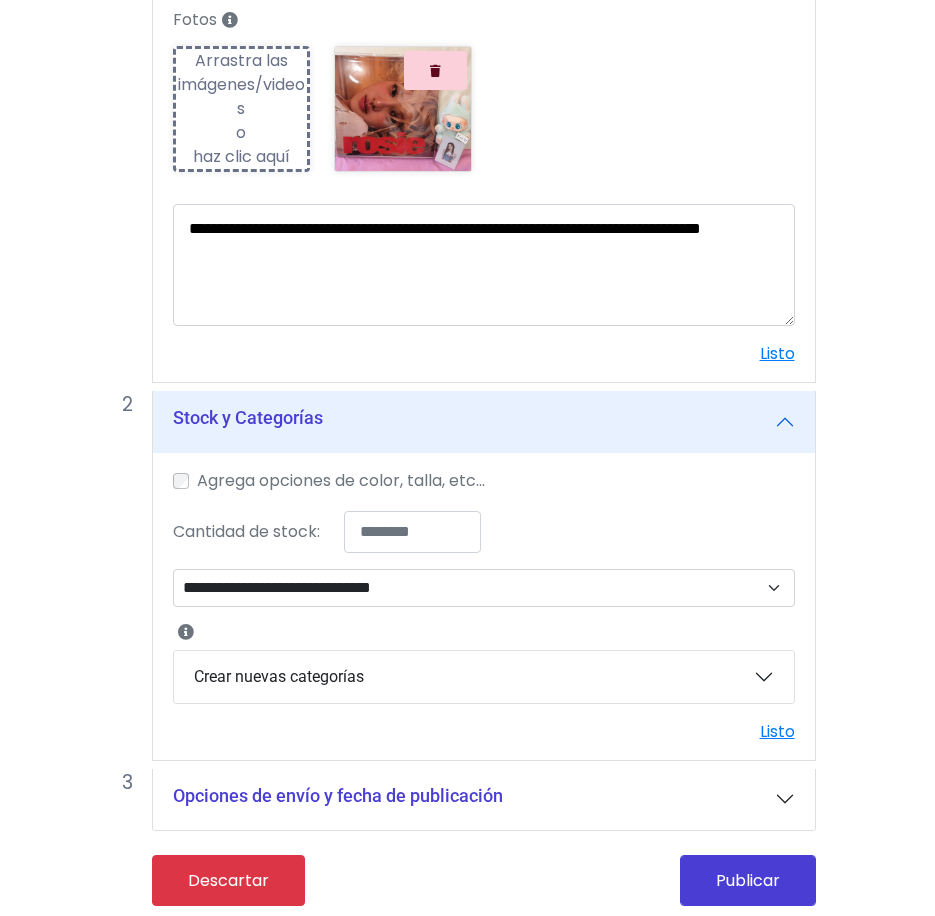 scroll, scrollTop: 296, scrollLeft: 0, axis: vertical 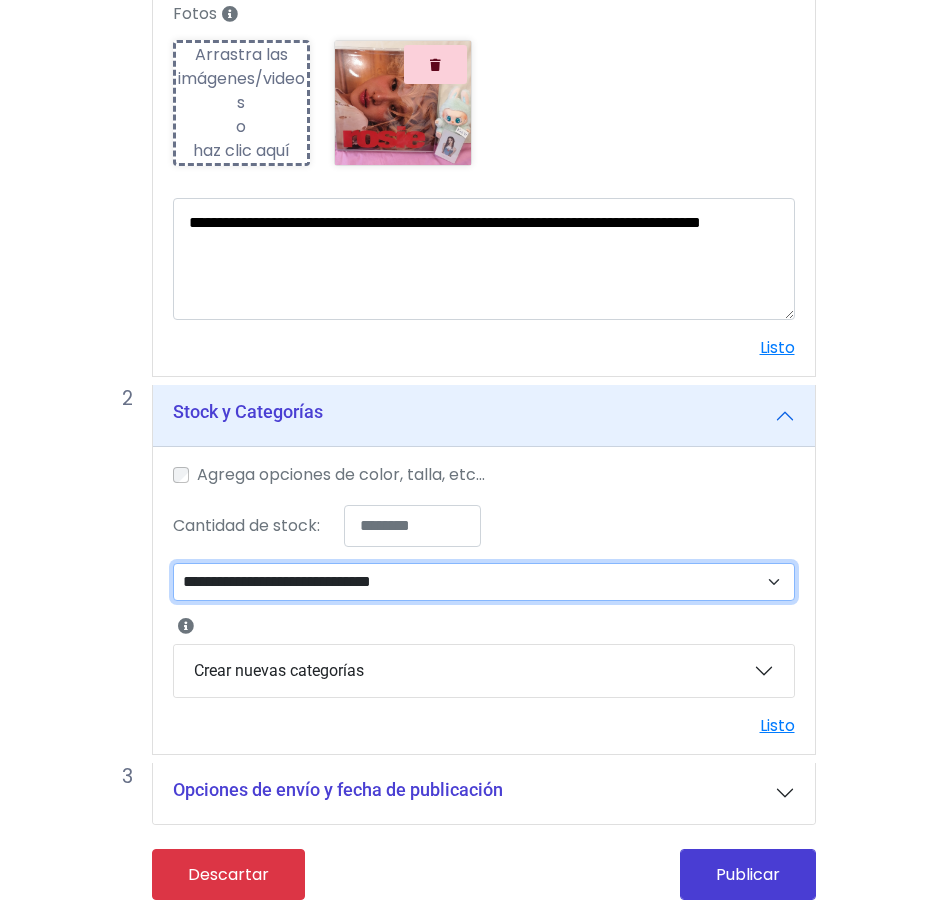 click on "**********" at bounding box center [484, 582] 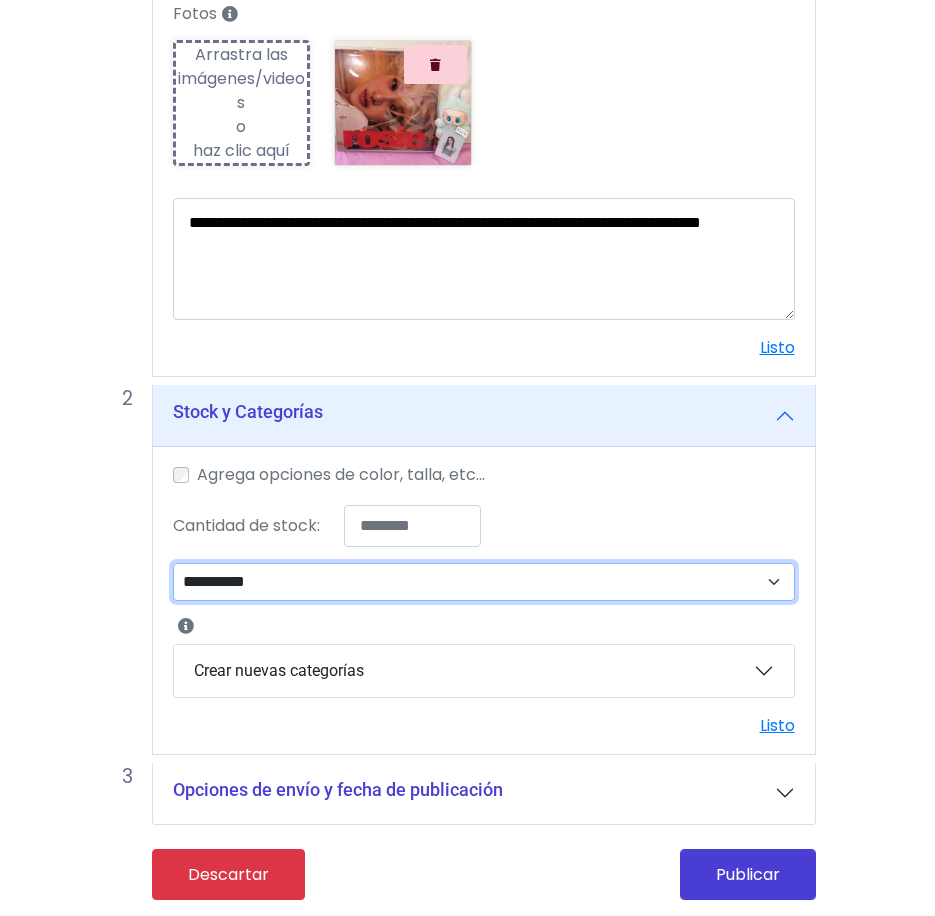 click on "**********" at bounding box center (484, 582) 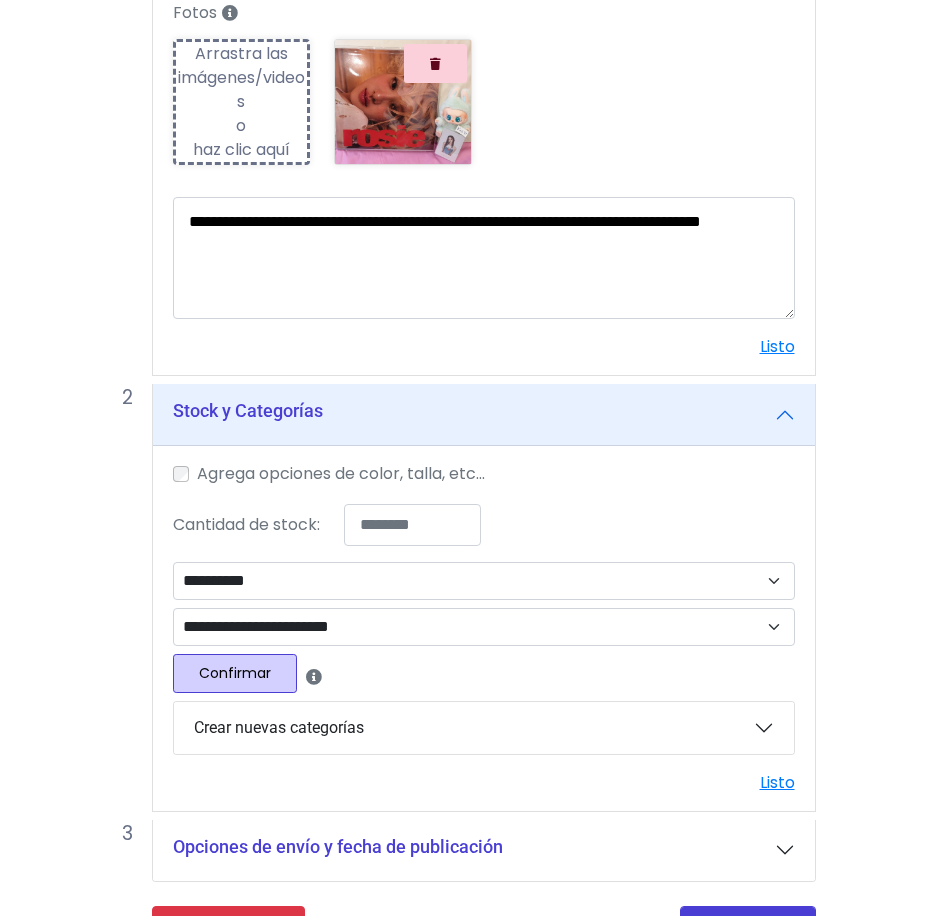 click on "Crear nuevas categorías" at bounding box center (484, 728) 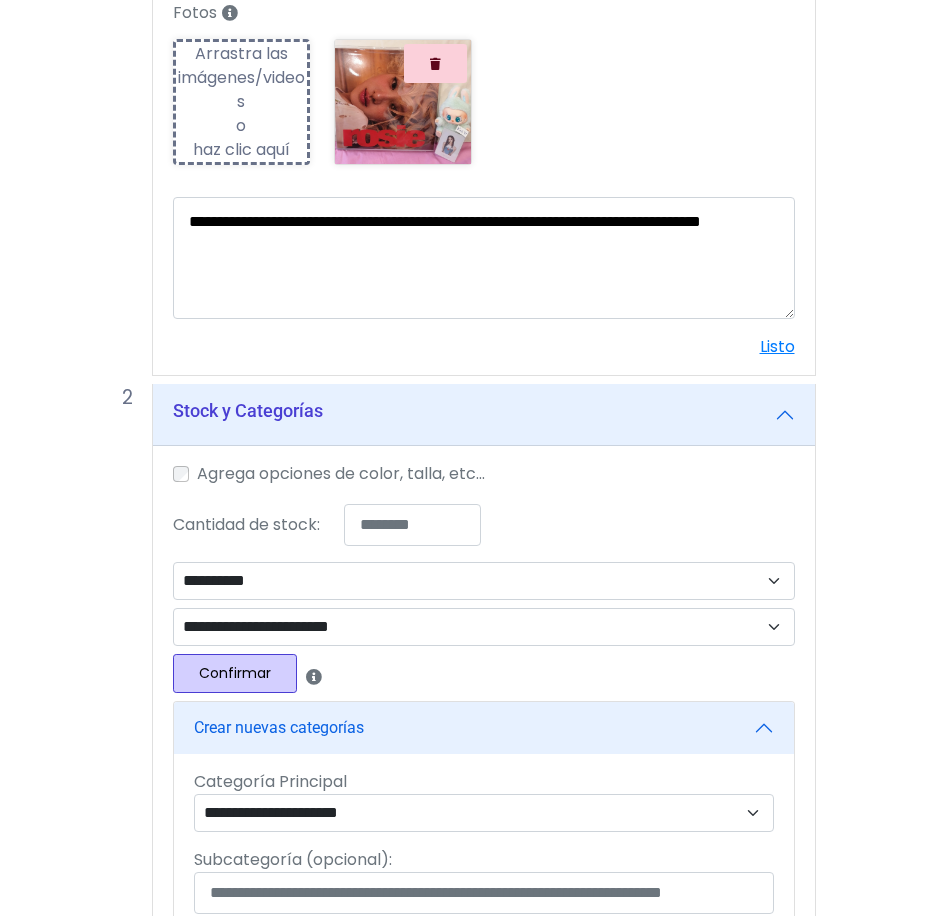click on "Crear nuevas categorías" at bounding box center [484, 728] 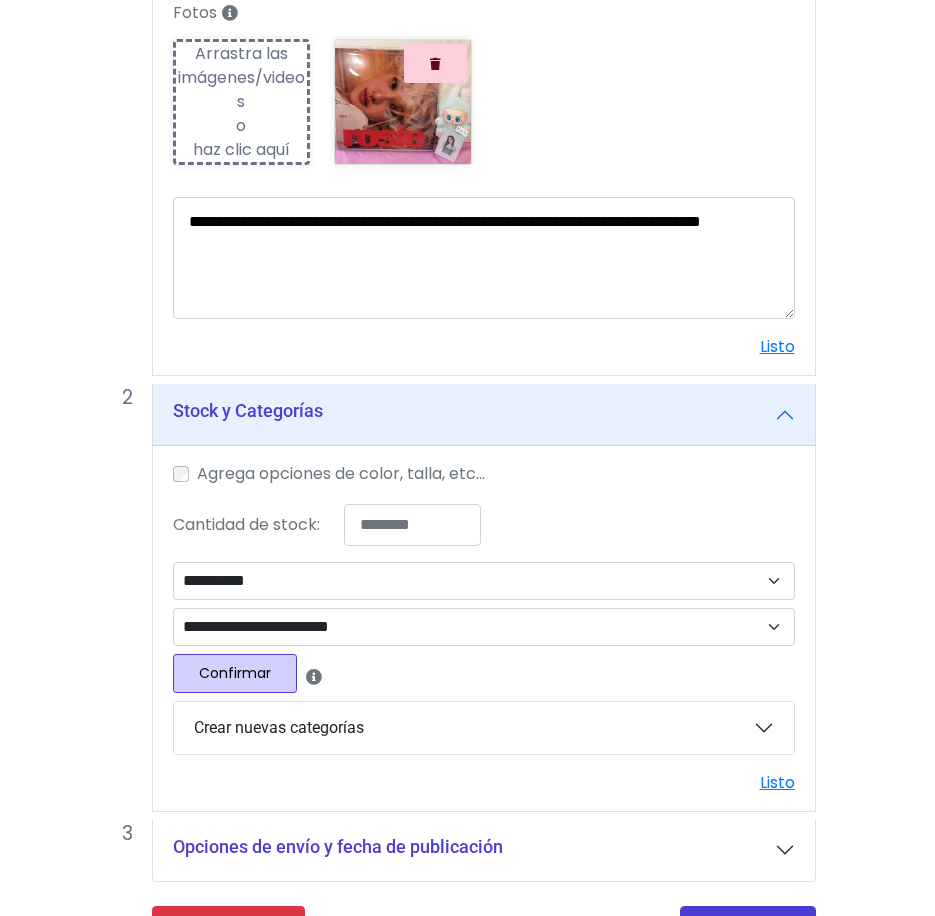 scroll, scrollTop: 354, scrollLeft: 0, axis: vertical 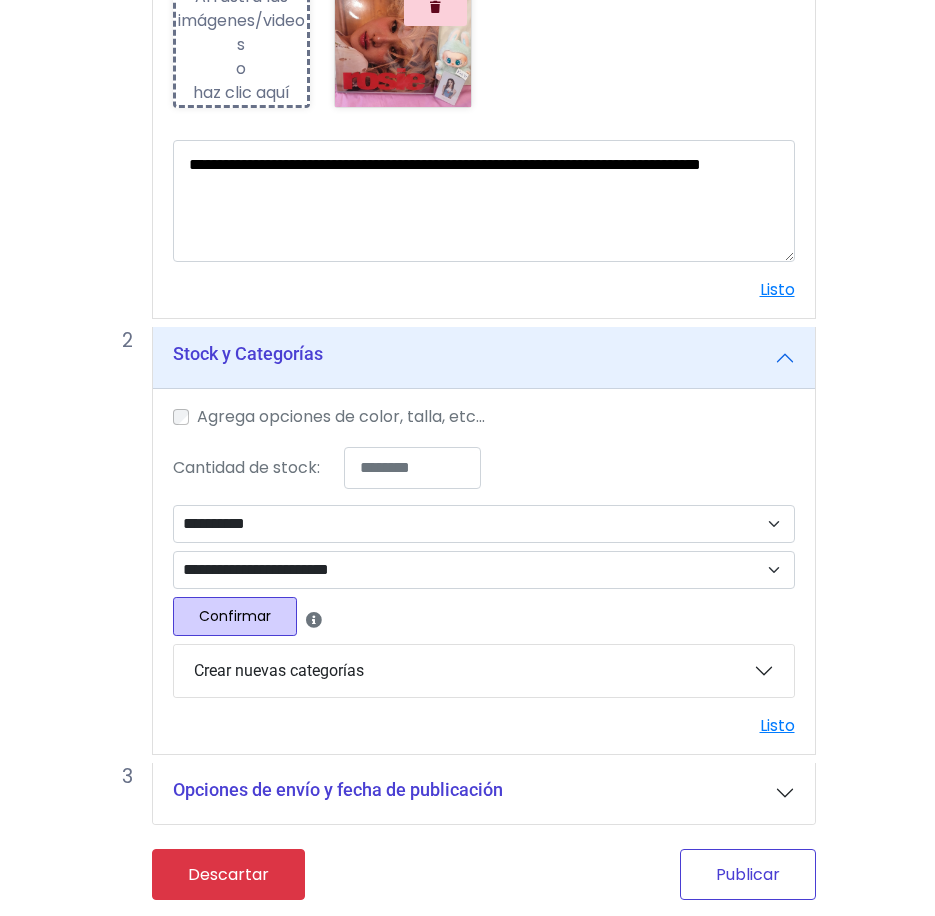 click on "Publicar" at bounding box center [748, 874] 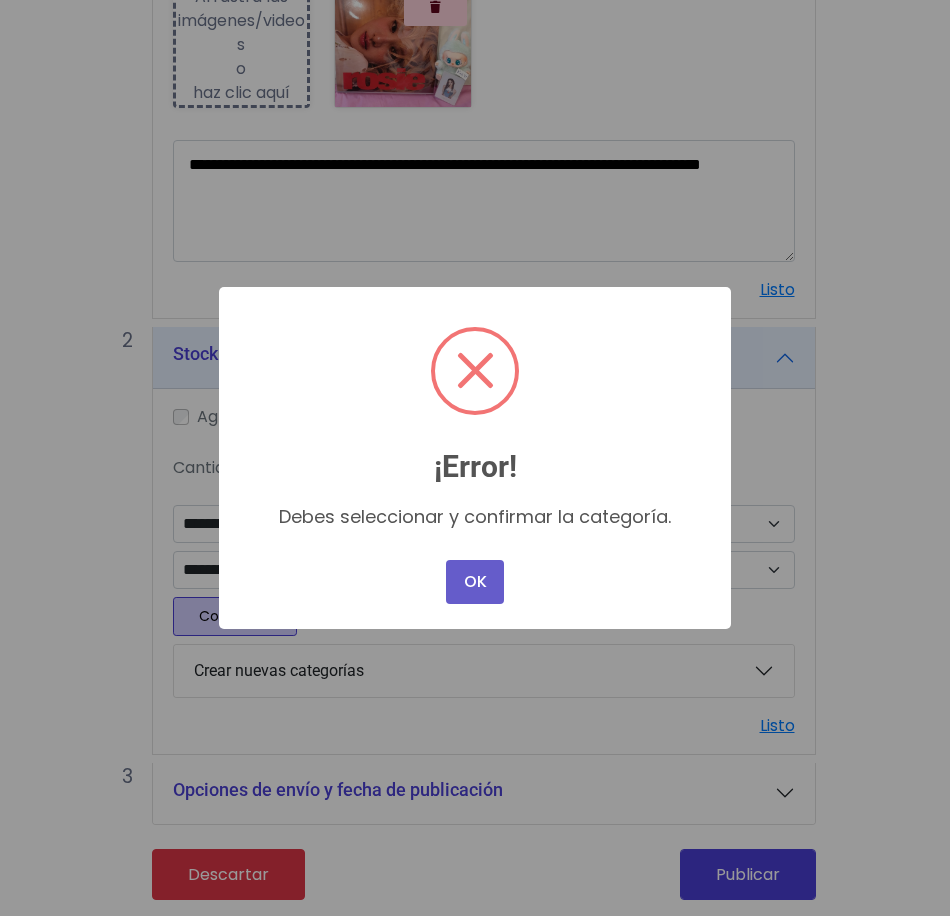 click on "OK" at bounding box center (475, 582) 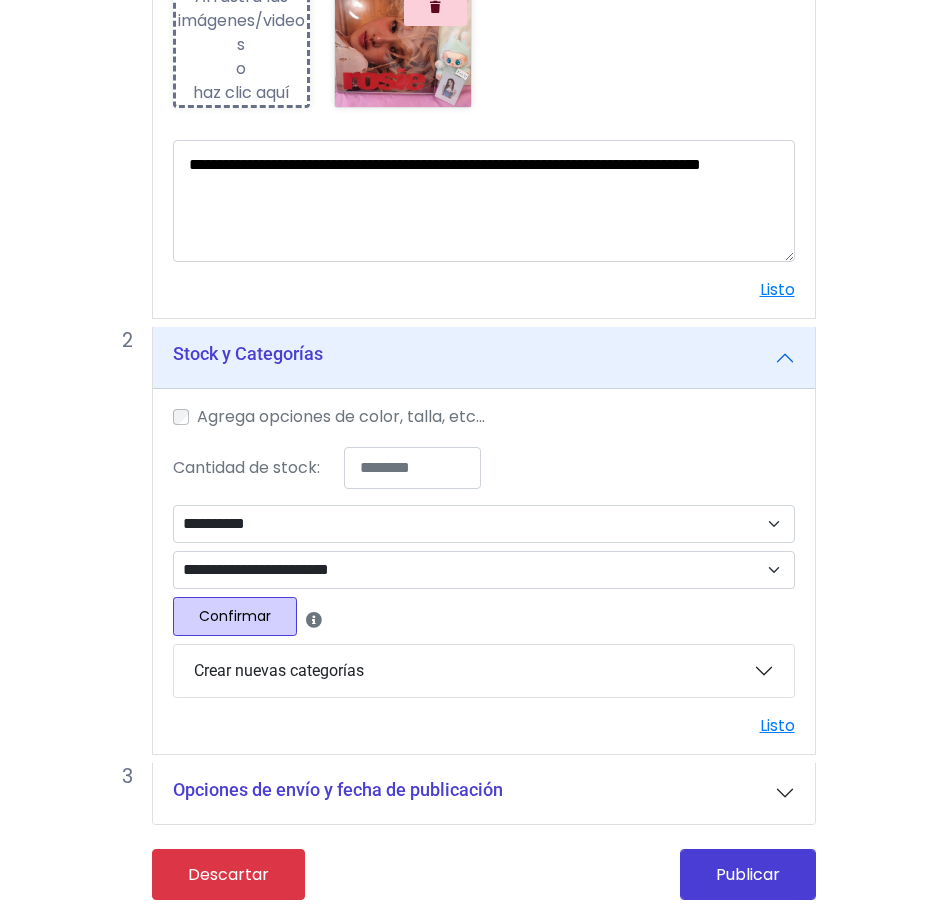 click on "Opciones de envío y fecha de publicación" at bounding box center [484, 794] 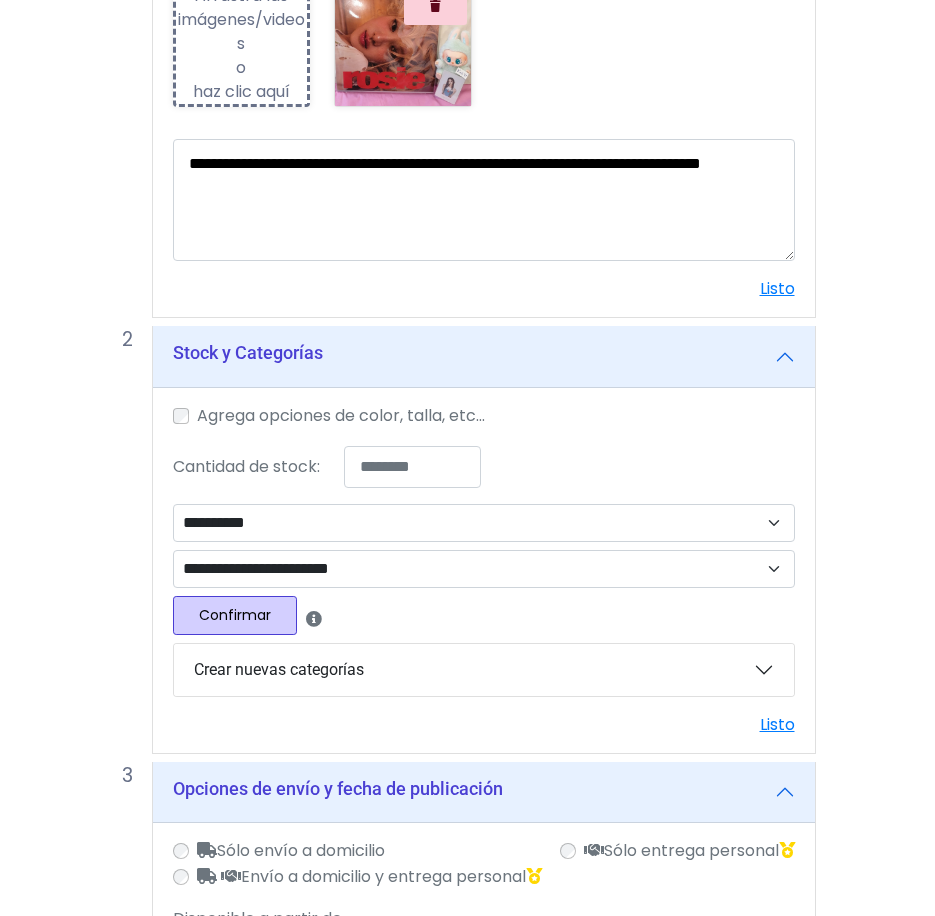 click on "Confirmar" at bounding box center [235, 615] 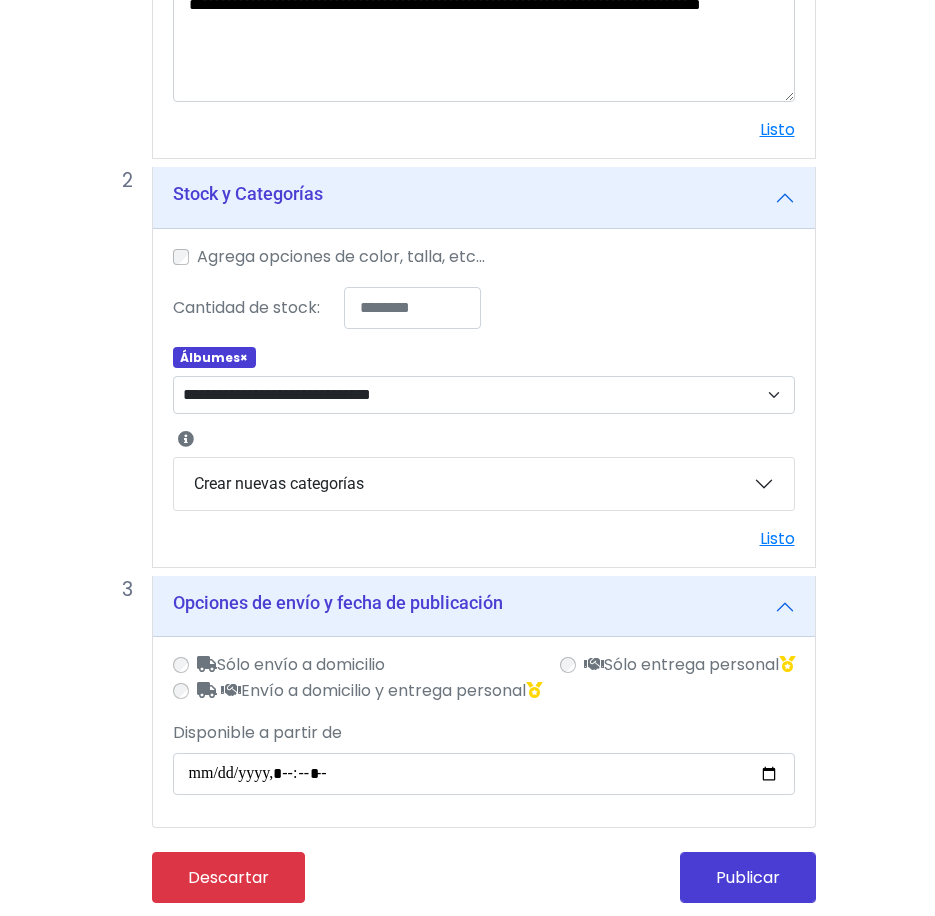 scroll, scrollTop: 517, scrollLeft: 0, axis: vertical 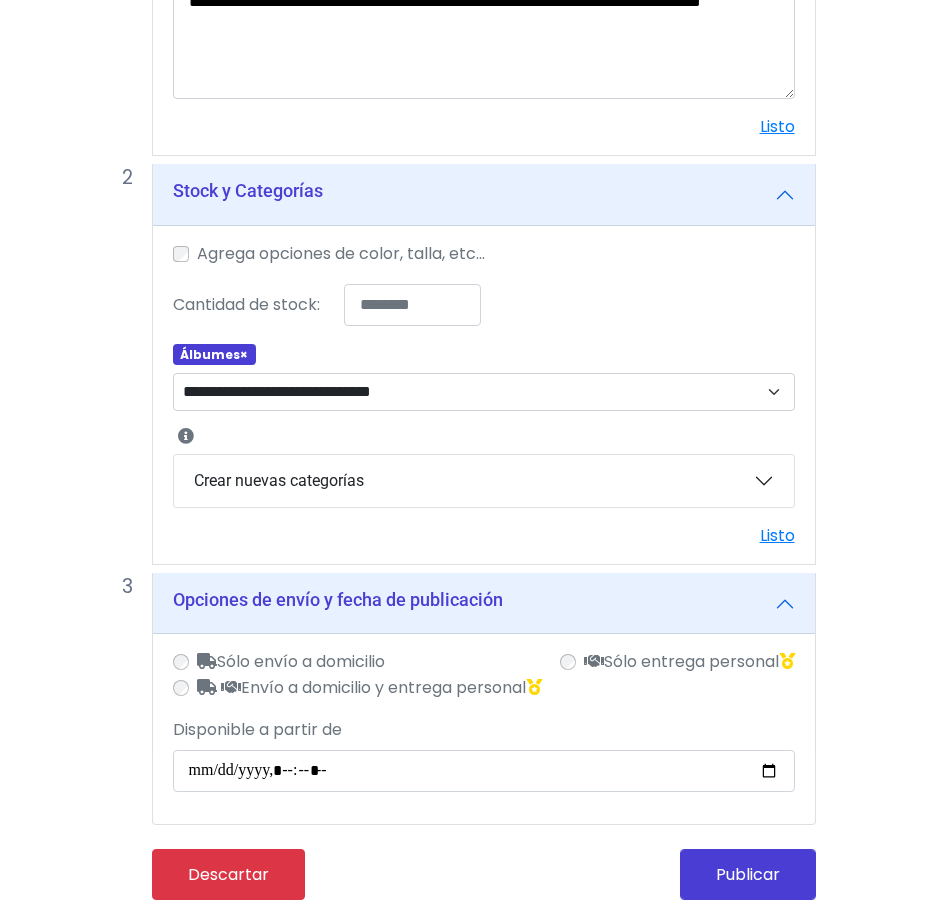 click on "Envío a domicilio y entrega personal" at bounding box center [369, 688] 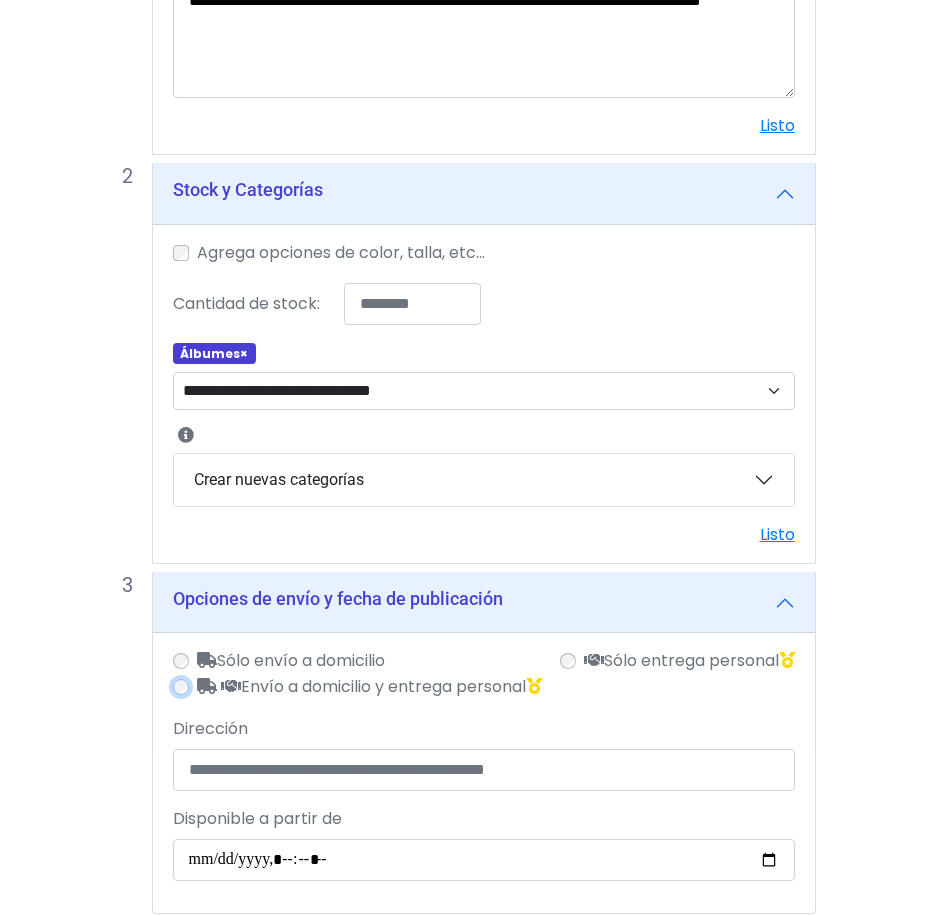 scroll, scrollTop: 607, scrollLeft: 0, axis: vertical 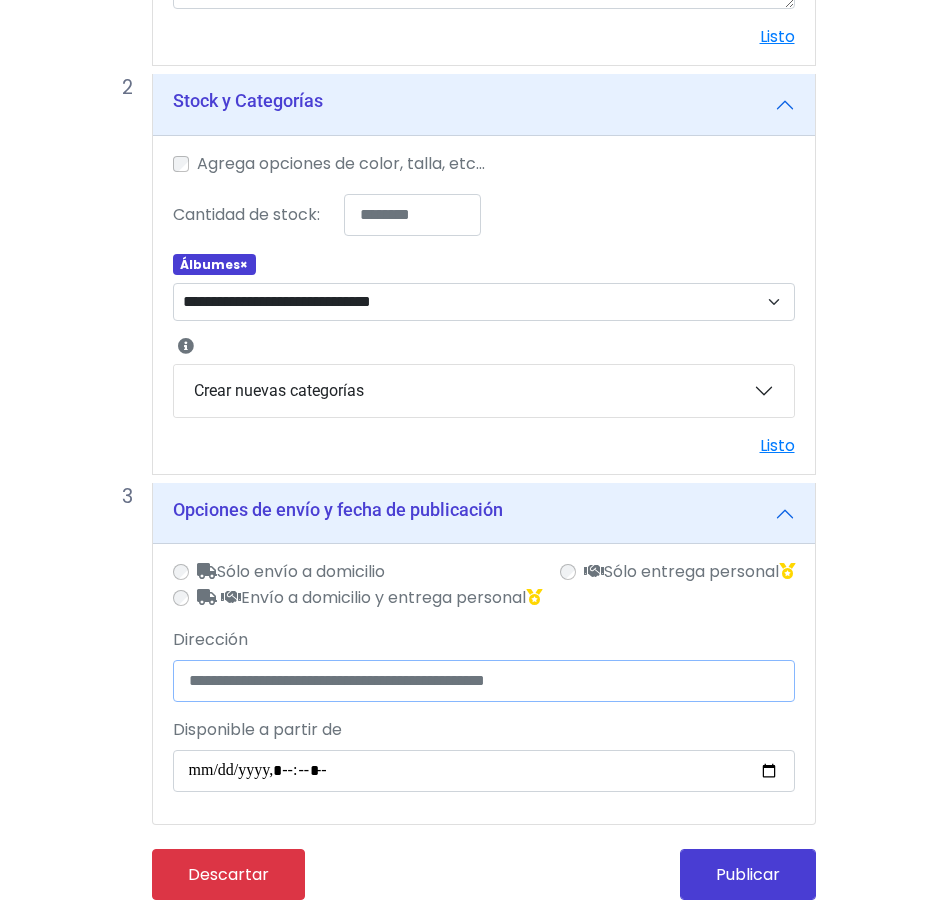 click on "Dirección" at bounding box center (484, 681) 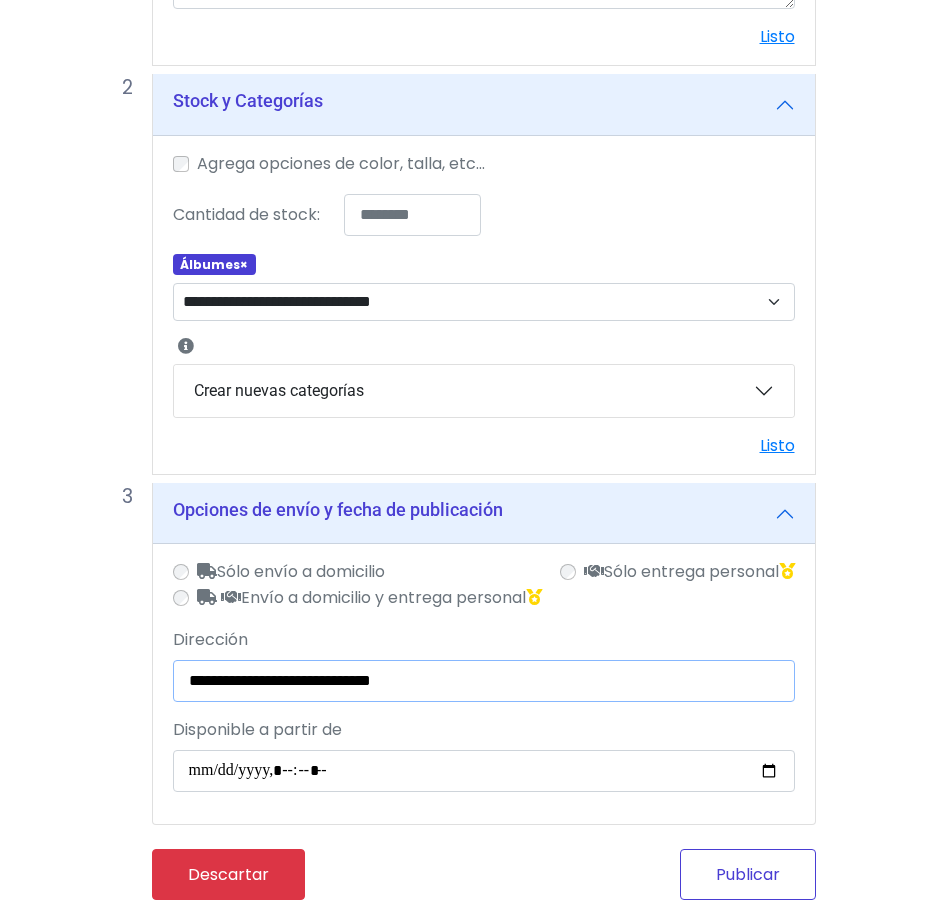 type on "**********" 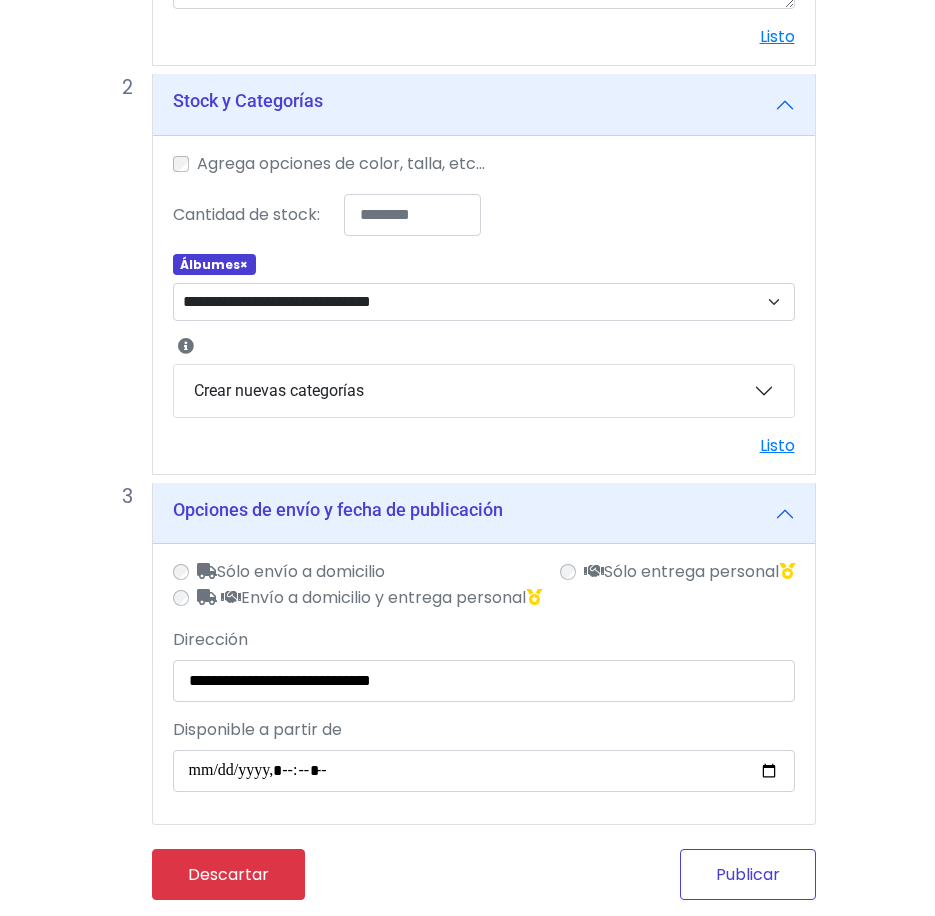 click on "Publicar" at bounding box center [748, 874] 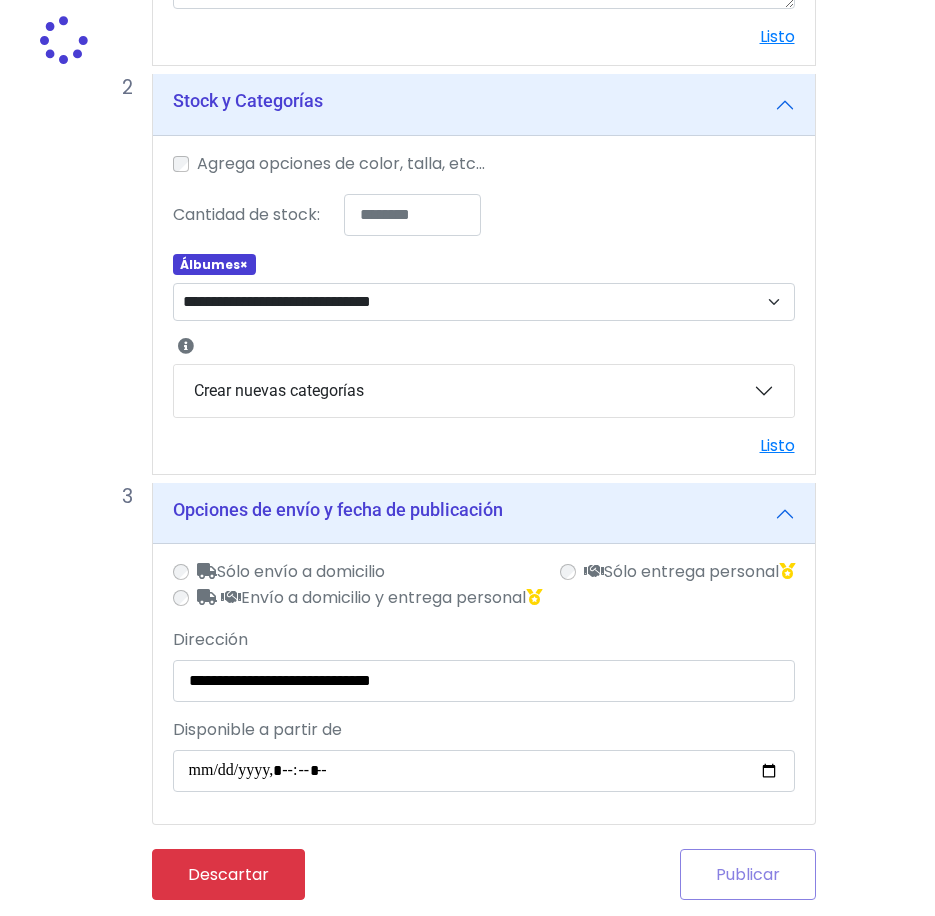 click on "Publicar" at bounding box center [656, 874] 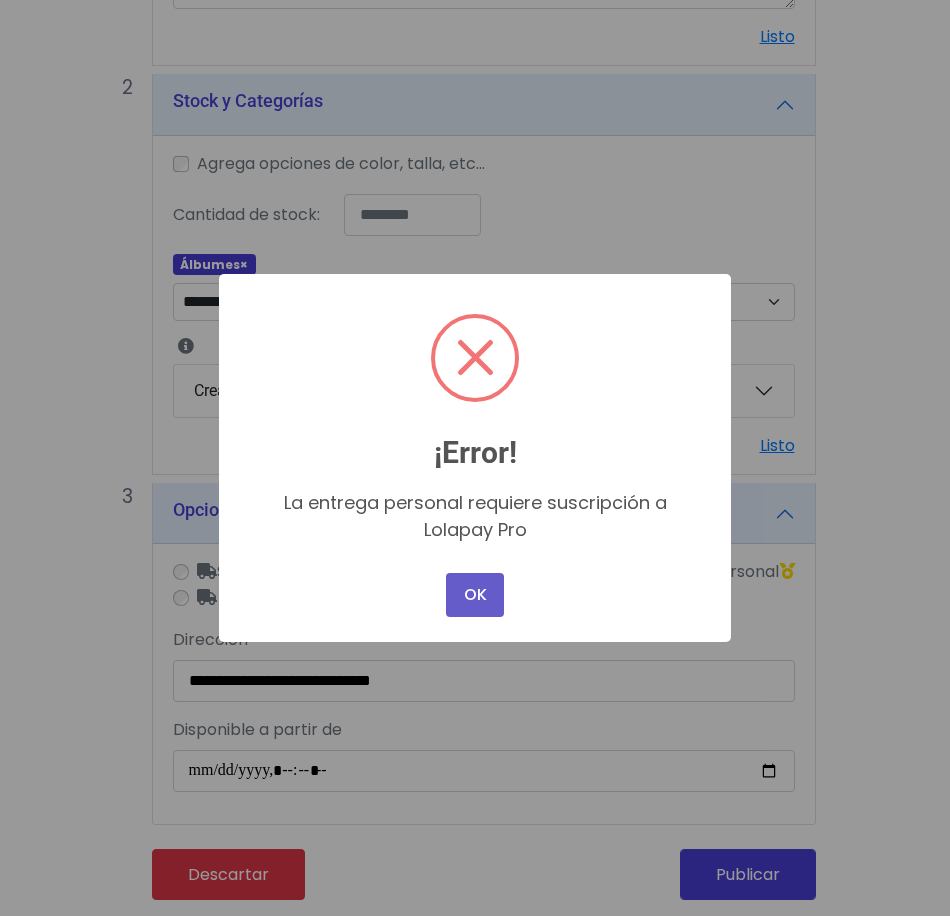 click on "OK" at bounding box center [475, 595] 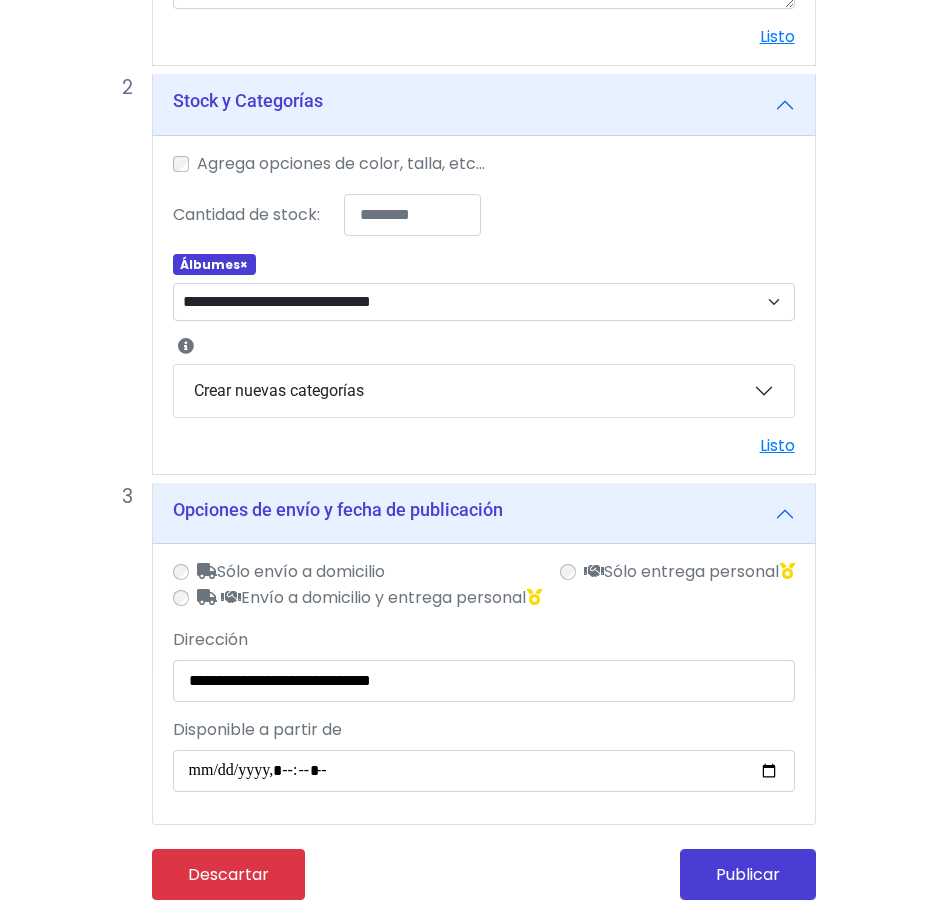click on "Sólo envío a domicilio" at bounding box center [291, 572] 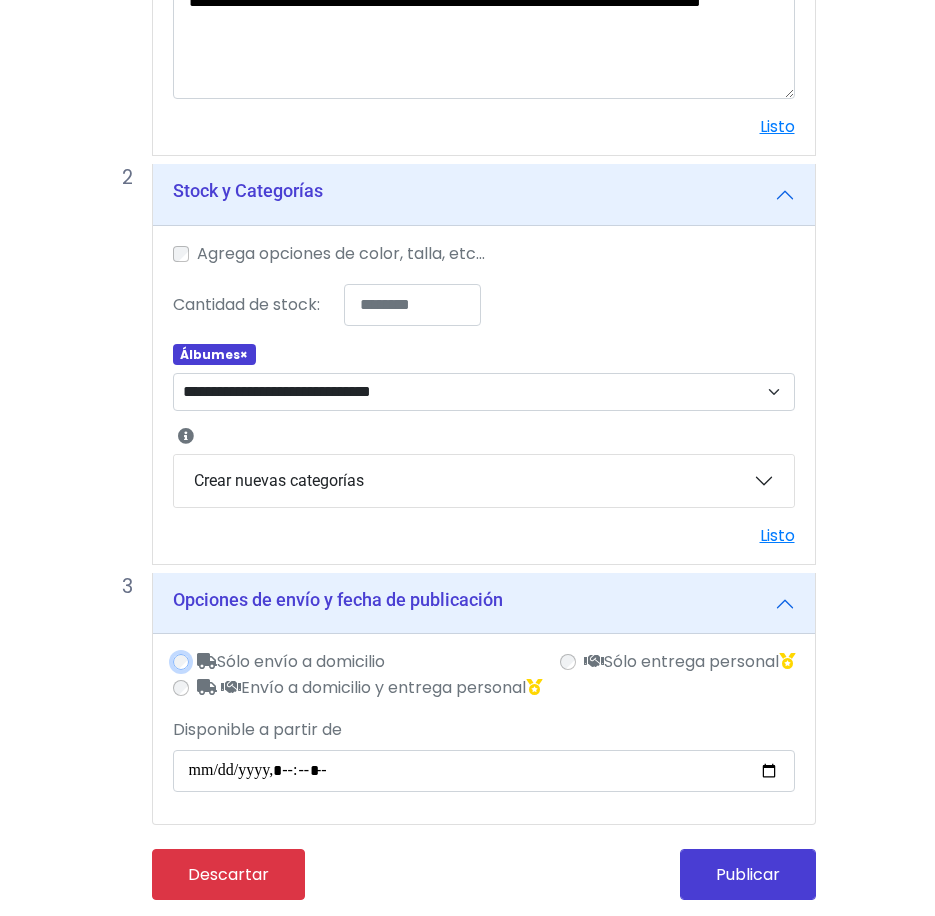 scroll, scrollTop: 517, scrollLeft: 0, axis: vertical 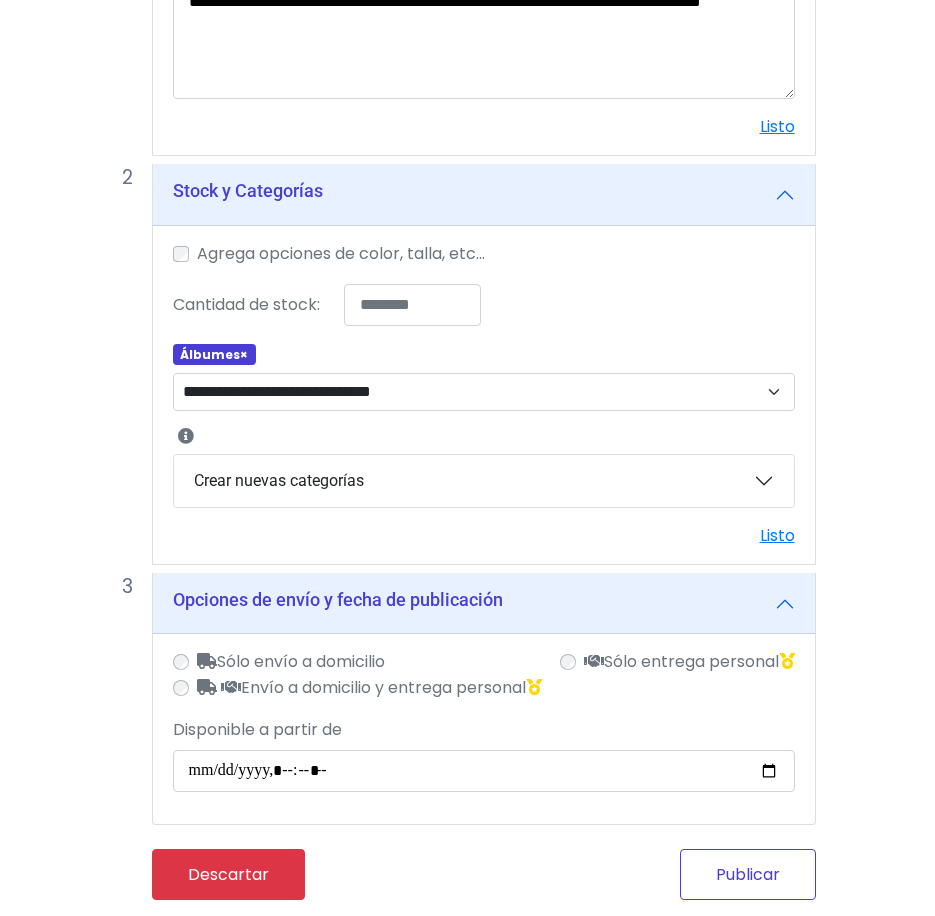 click on "Publicar" at bounding box center (748, 874) 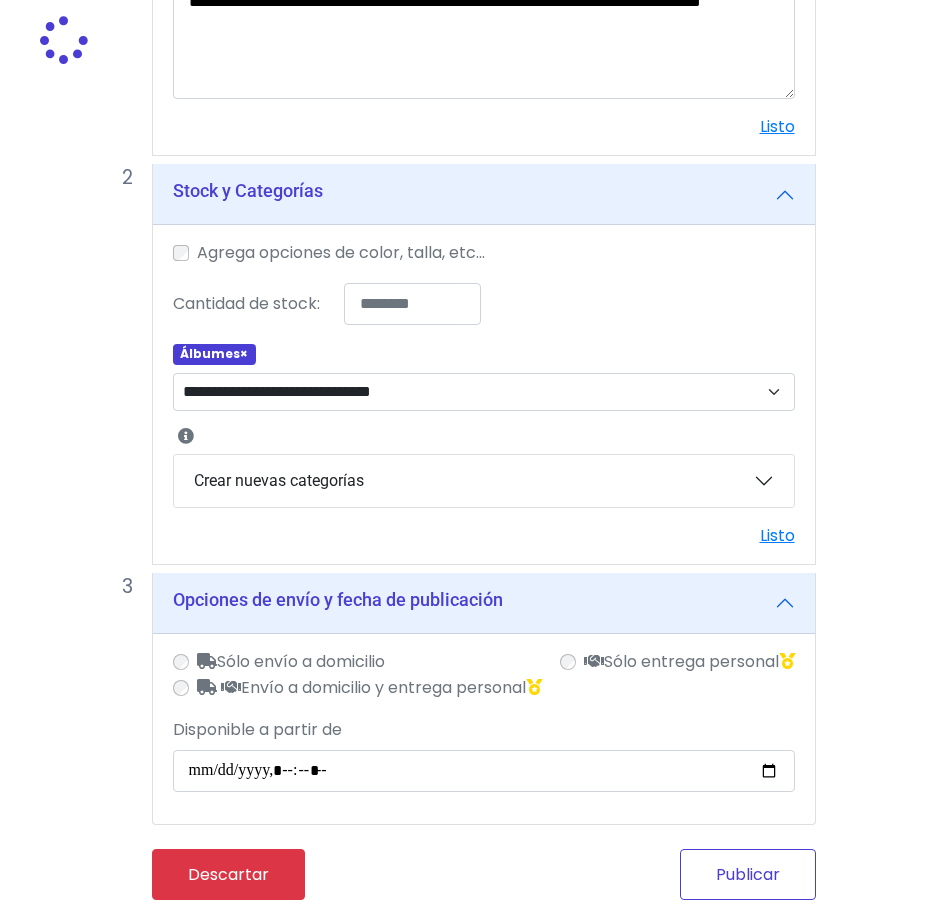 scroll, scrollTop: 517, scrollLeft: 0, axis: vertical 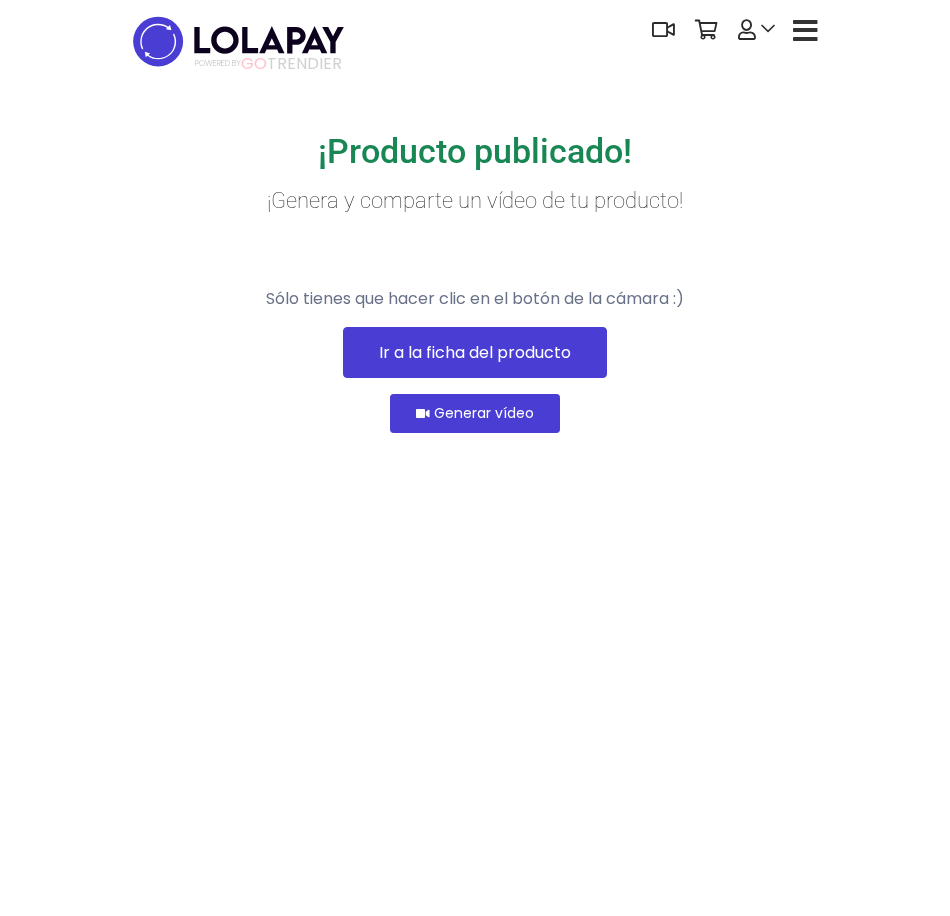 click on "Ir a la ficha del producto" at bounding box center (475, 352) 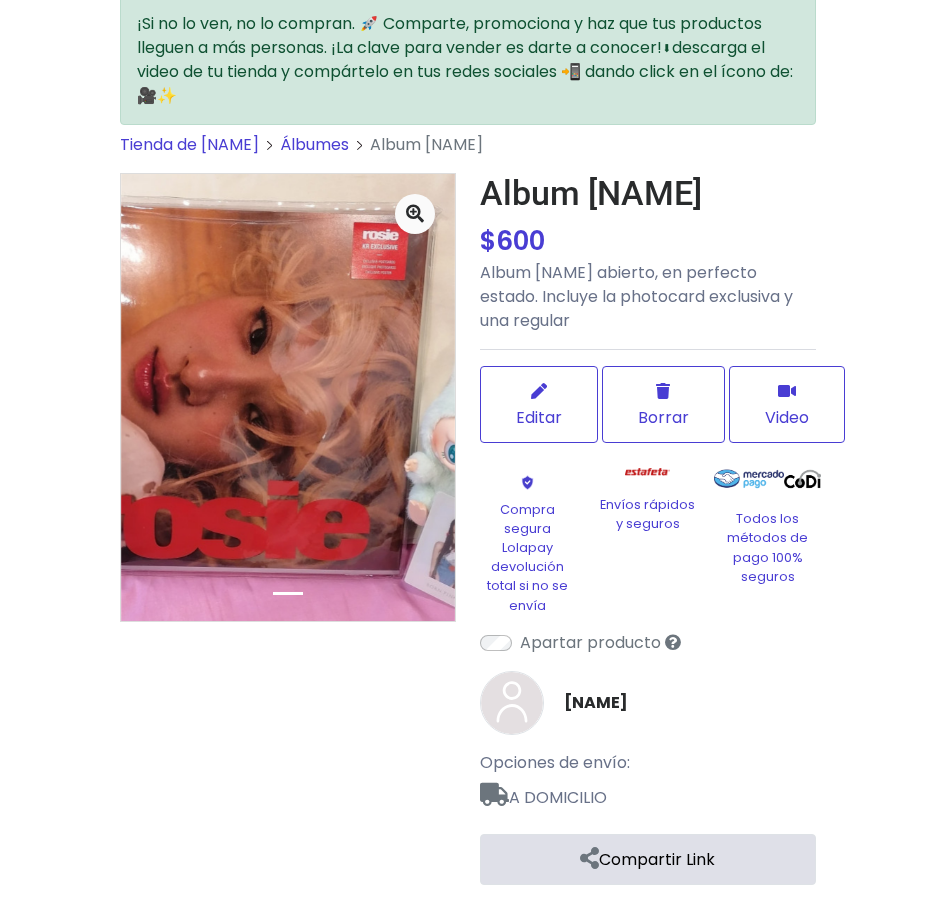 scroll, scrollTop: 105, scrollLeft: 0, axis: vertical 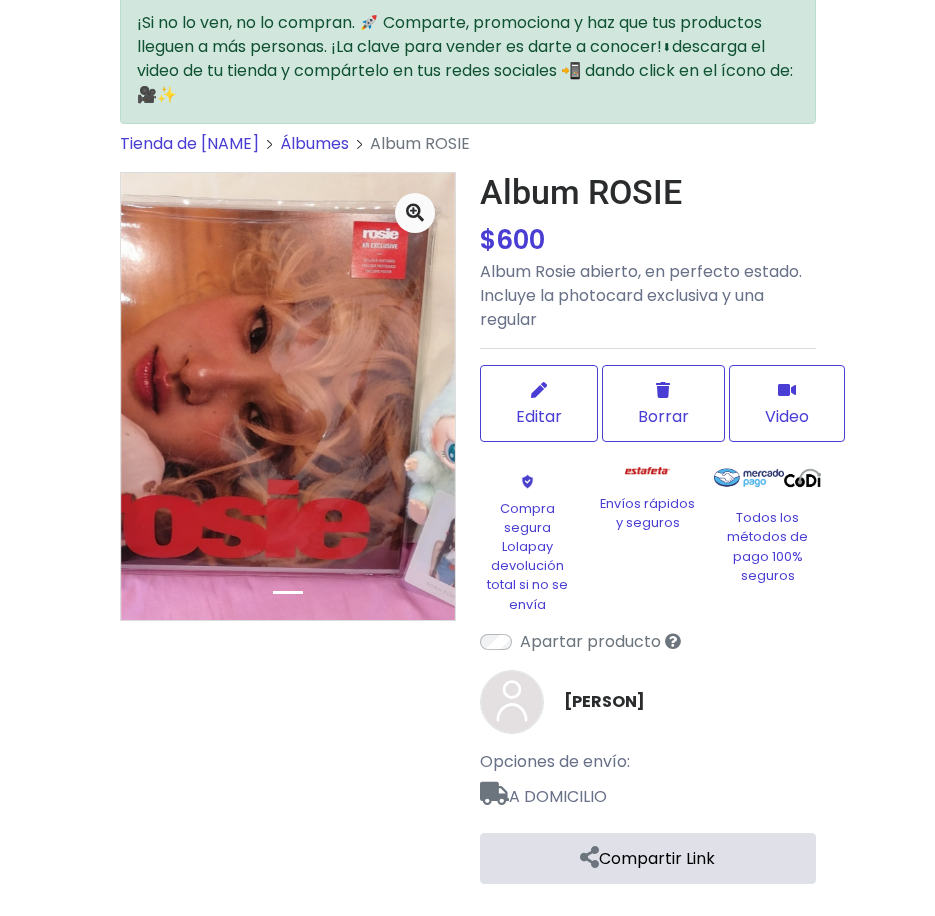 click at bounding box center (589, 857) 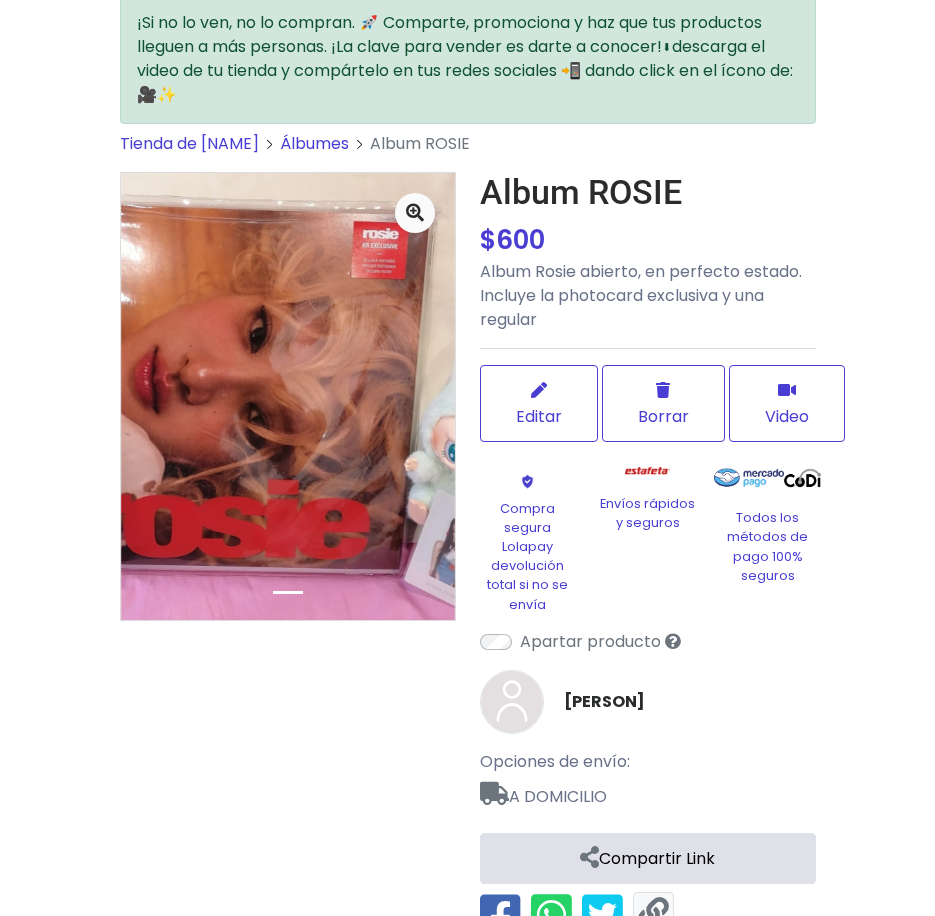 click at bounding box center (551, 915) 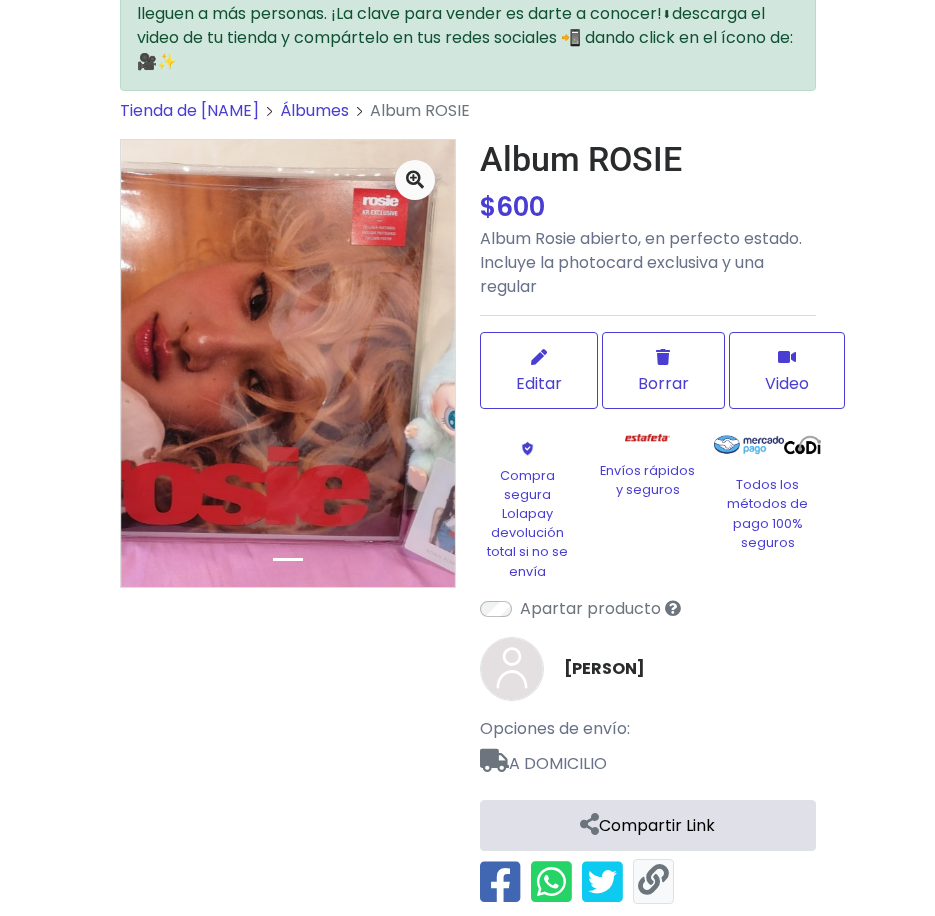 scroll, scrollTop: 155, scrollLeft: 0, axis: vertical 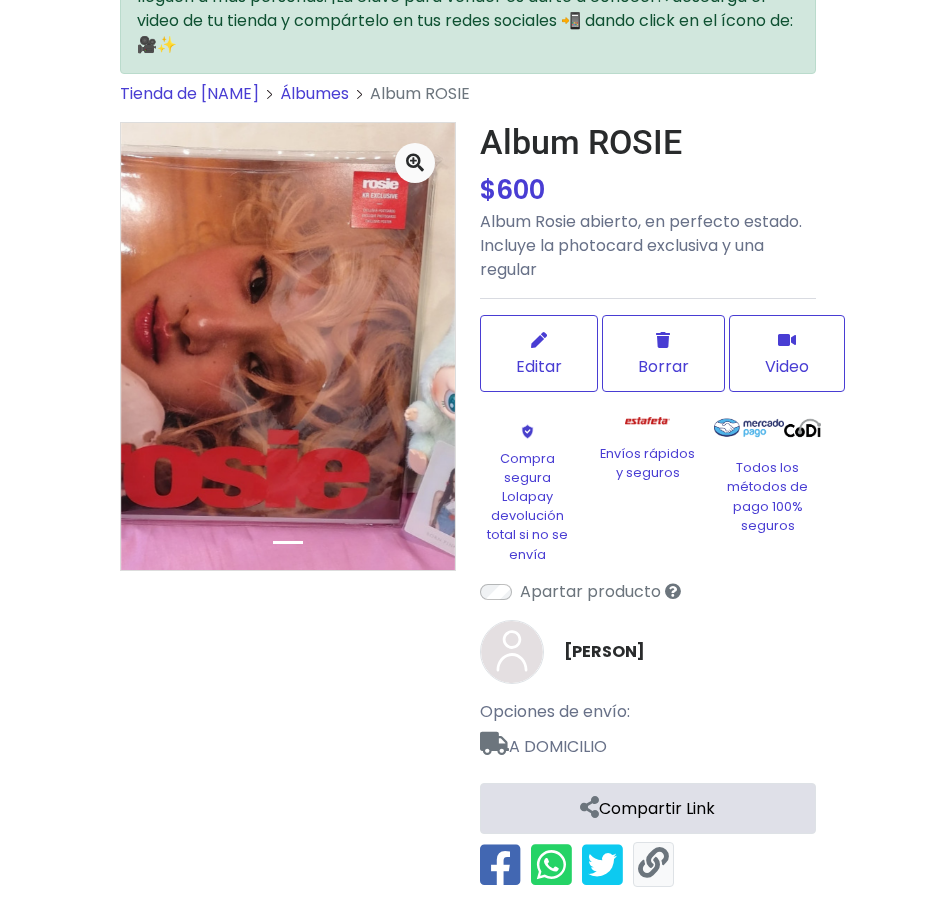 click at bounding box center (653, 864) 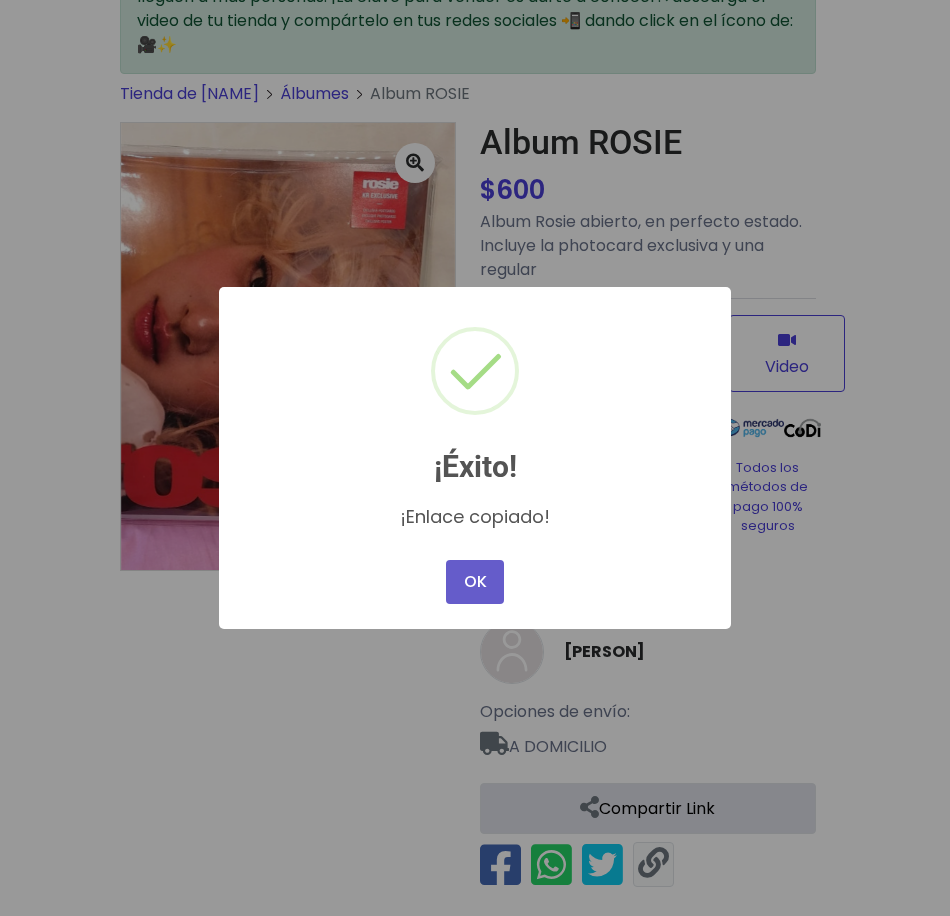 click on "OK" at bounding box center [475, 582] 